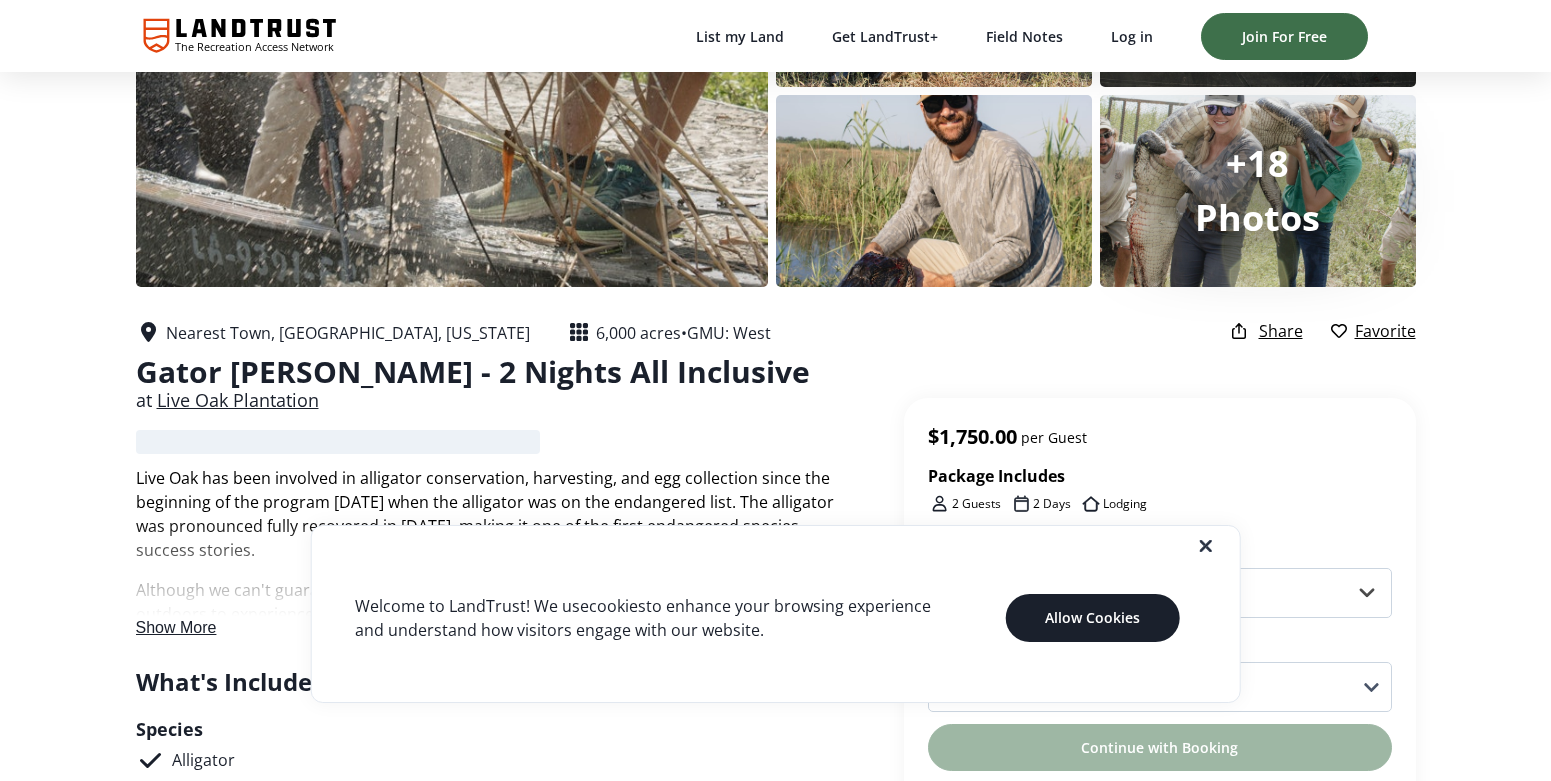 scroll, scrollTop: 300, scrollLeft: 0, axis: vertical 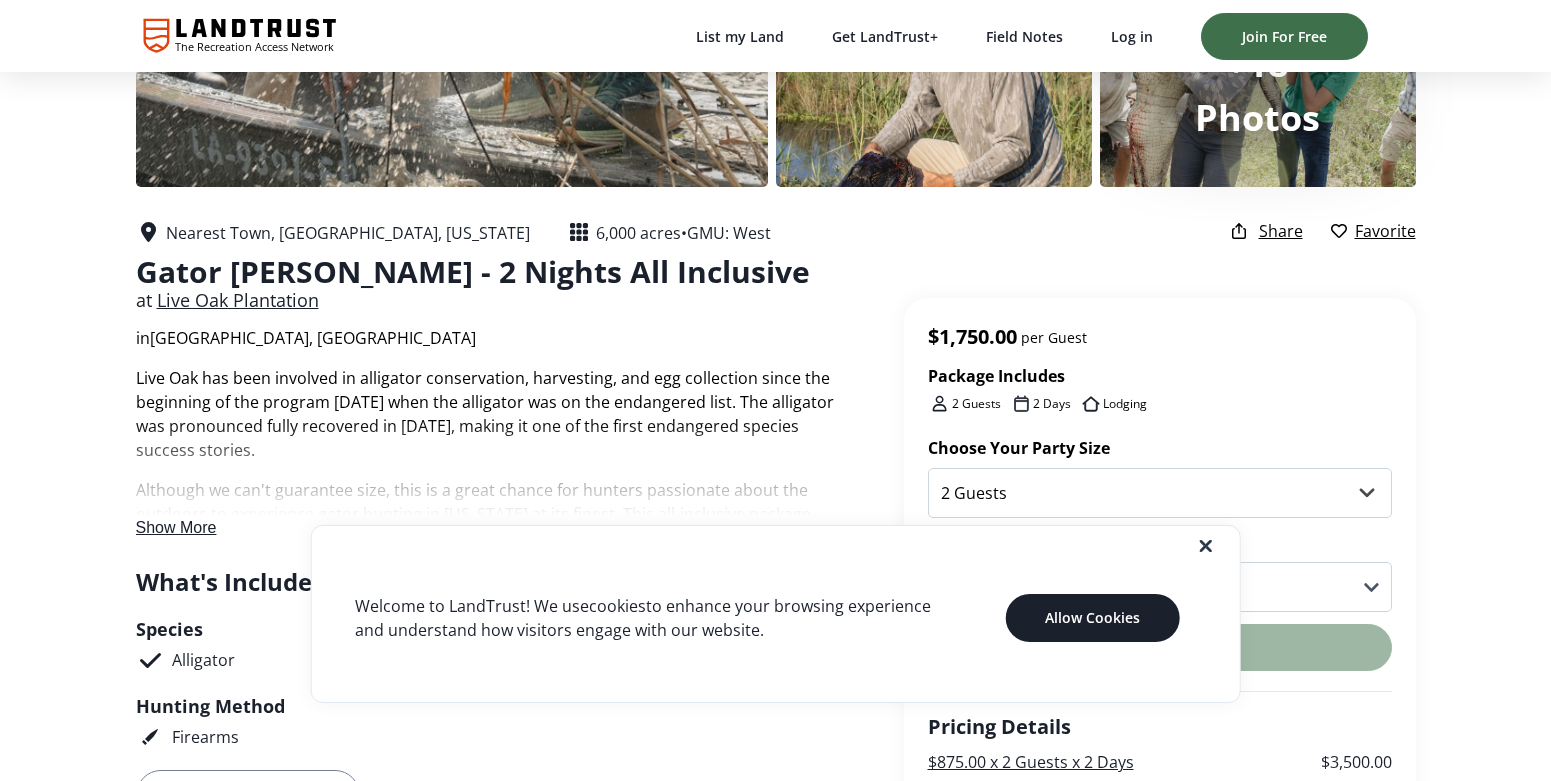 click 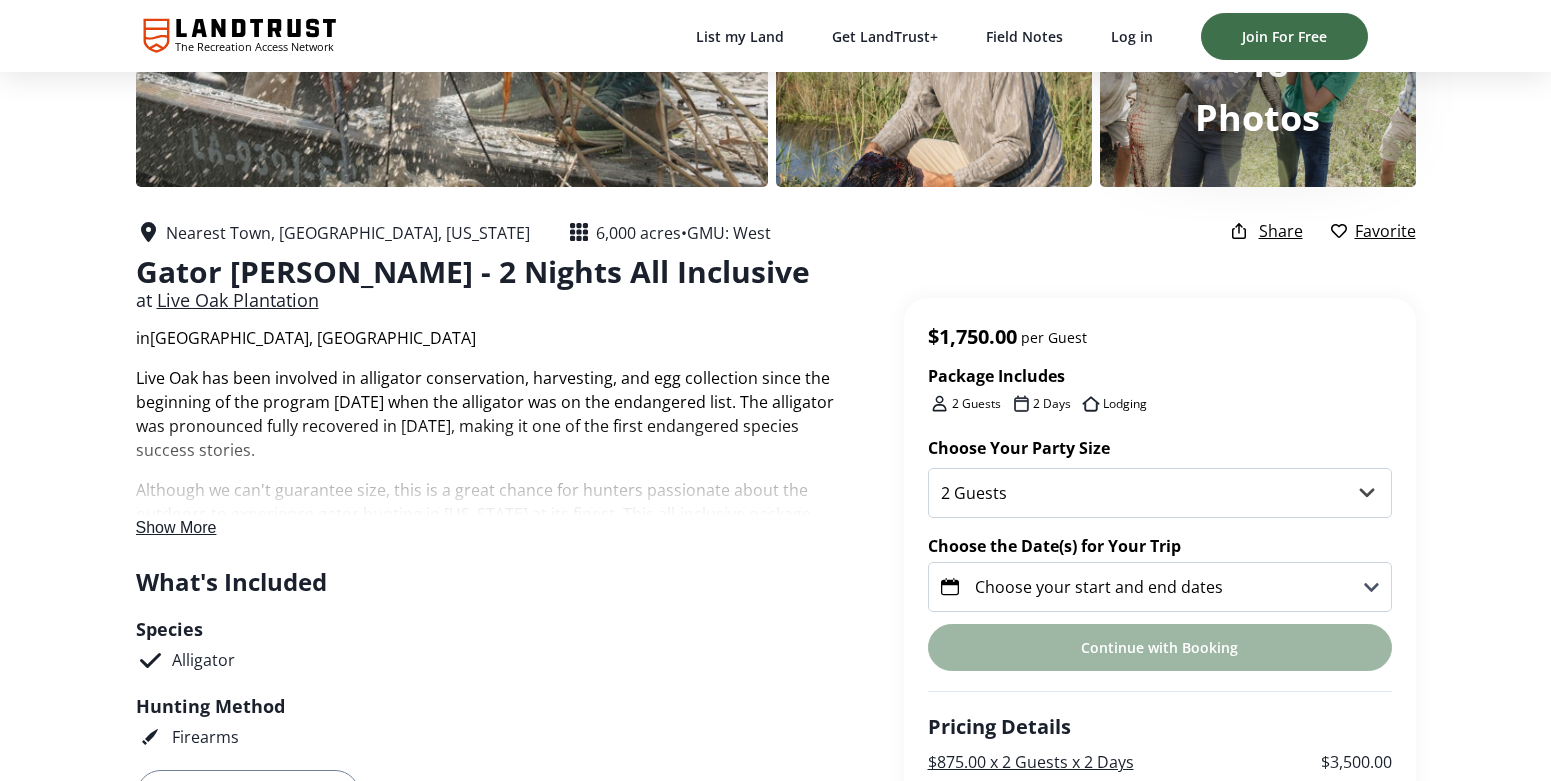 click on "Show More" at bounding box center [176, 527] 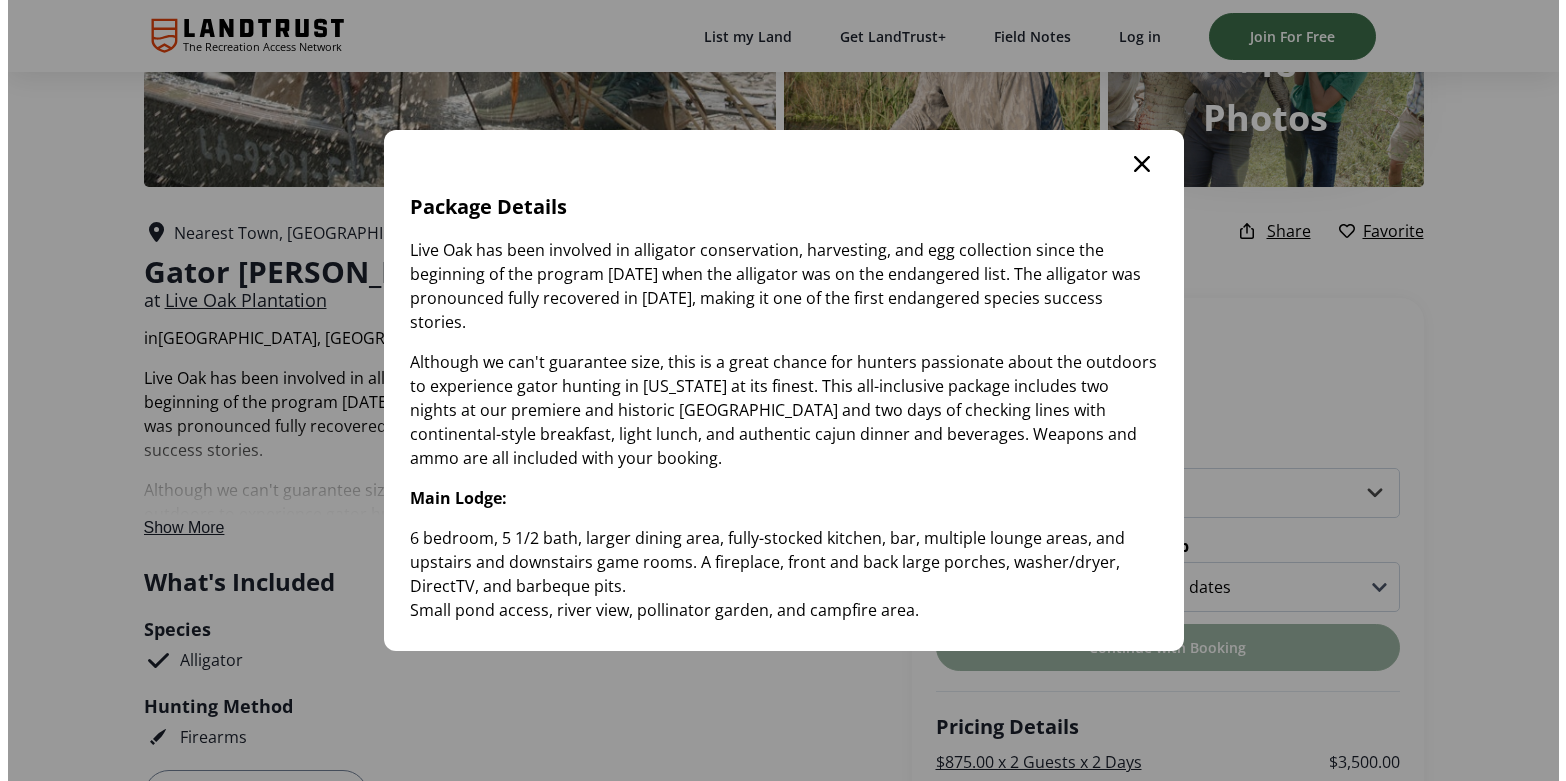 scroll, scrollTop: 0, scrollLeft: 0, axis: both 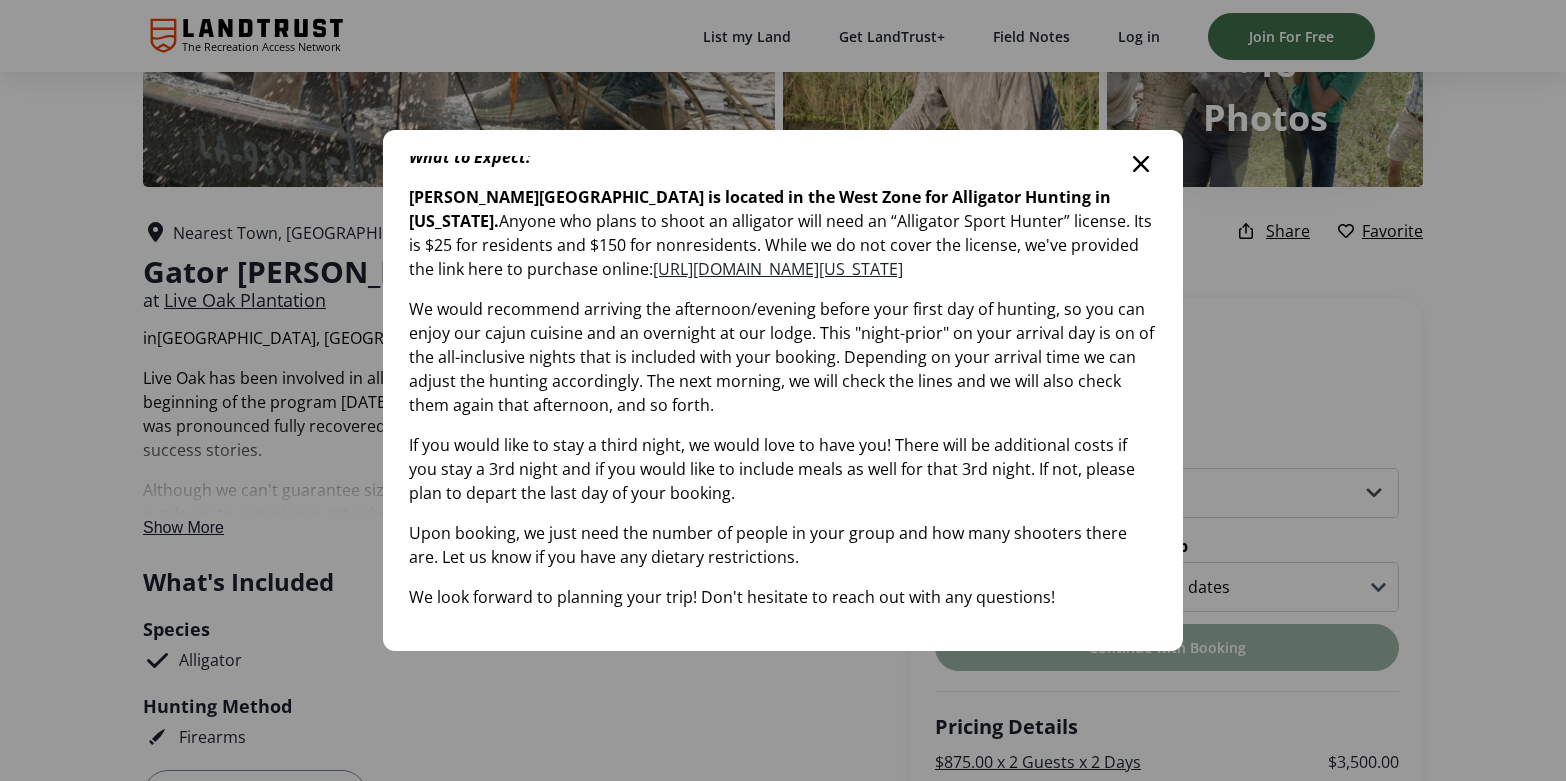 click 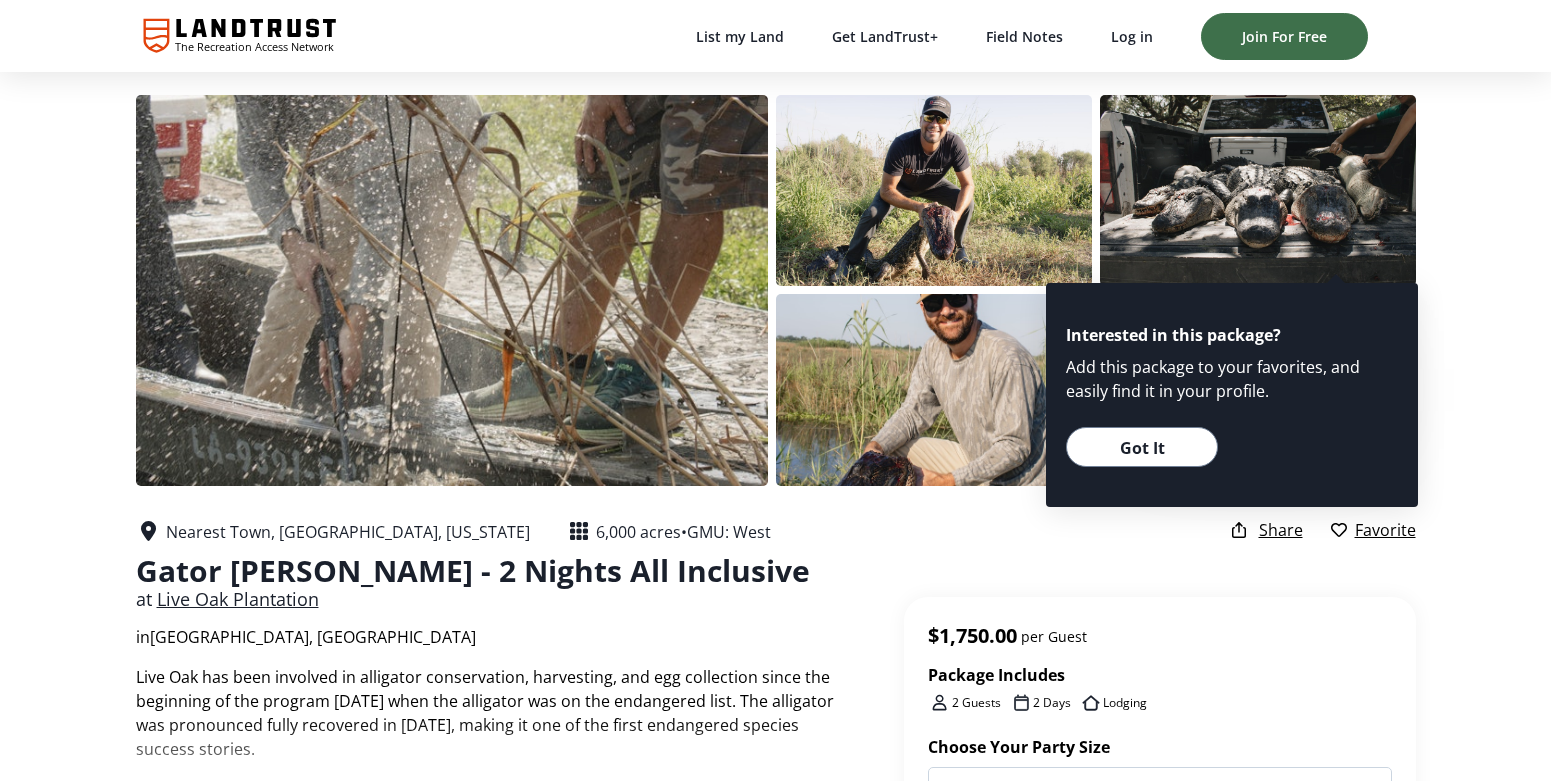 scroll, scrollTop: 0, scrollLeft: 0, axis: both 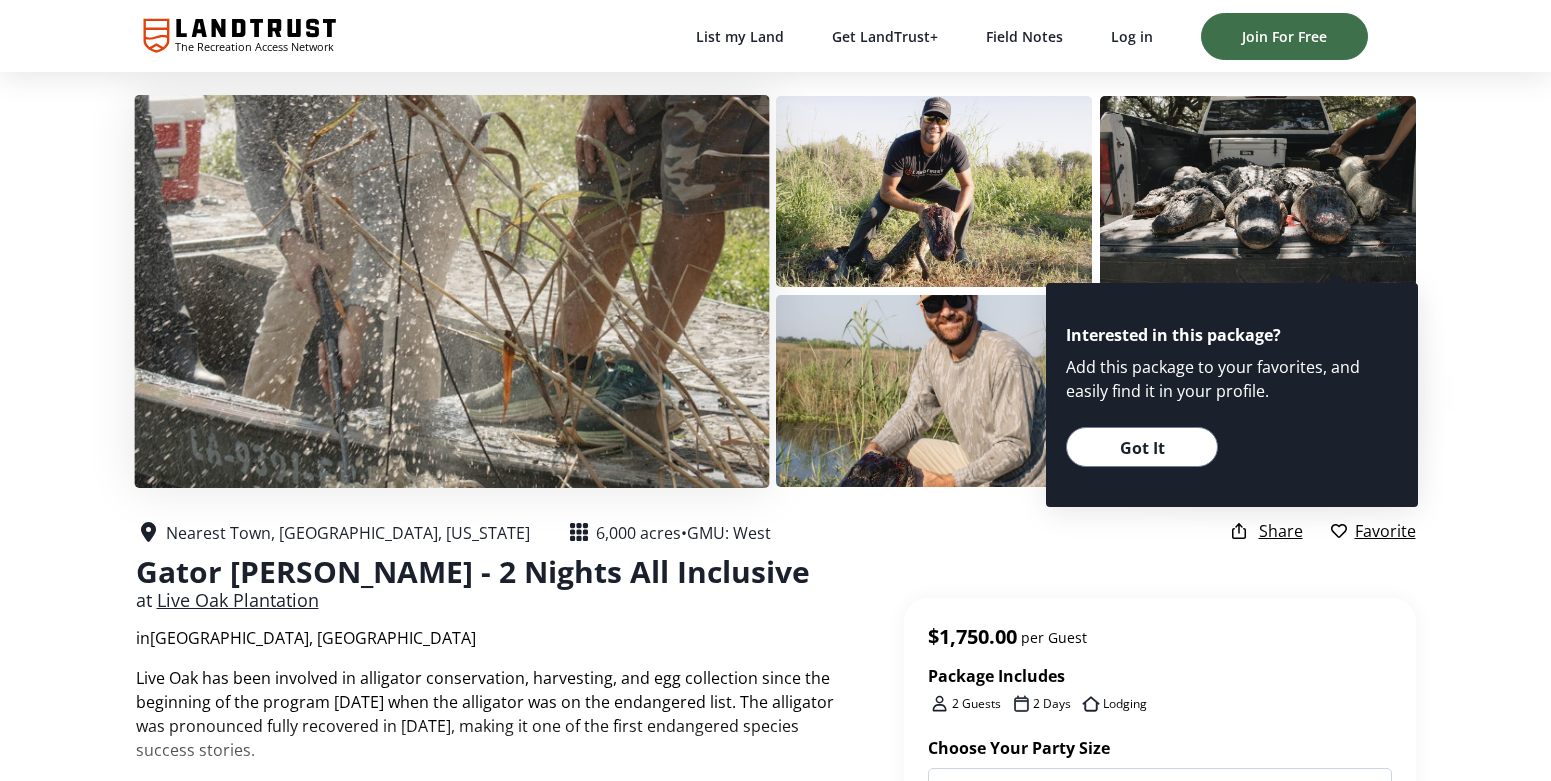 click at bounding box center (451, 291) 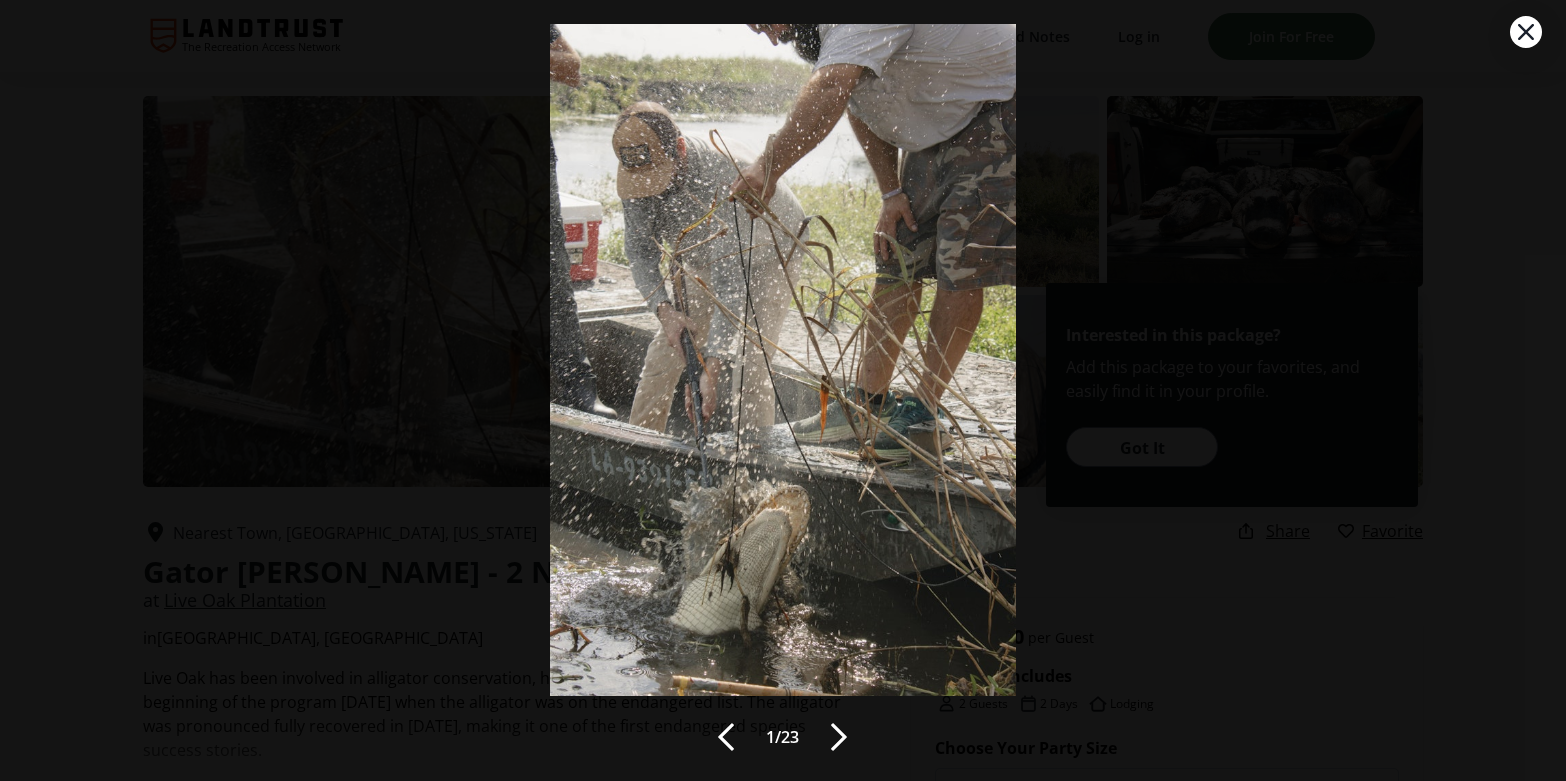 click at bounding box center (839, 737) 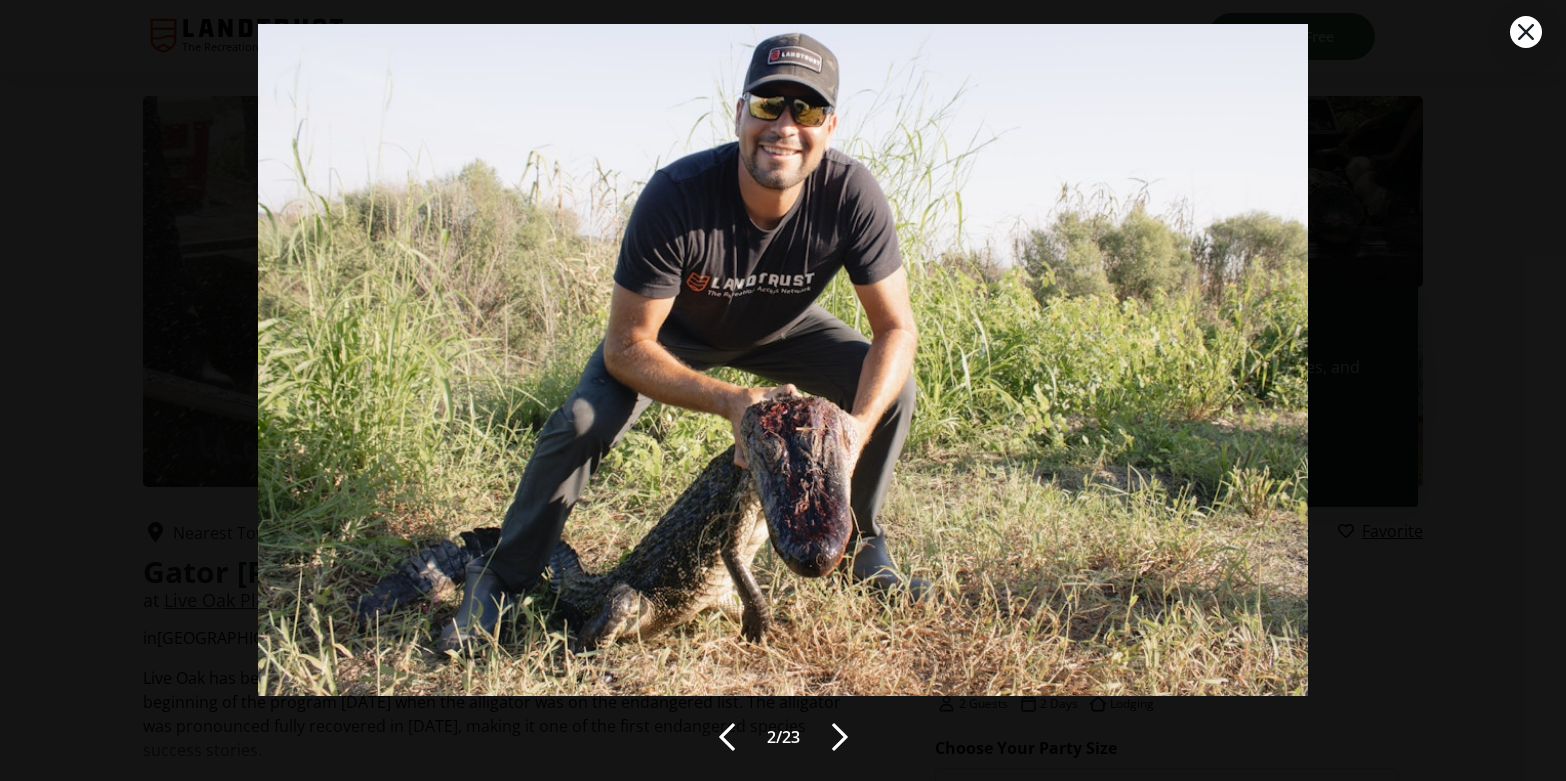 click at bounding box center (840, 737) 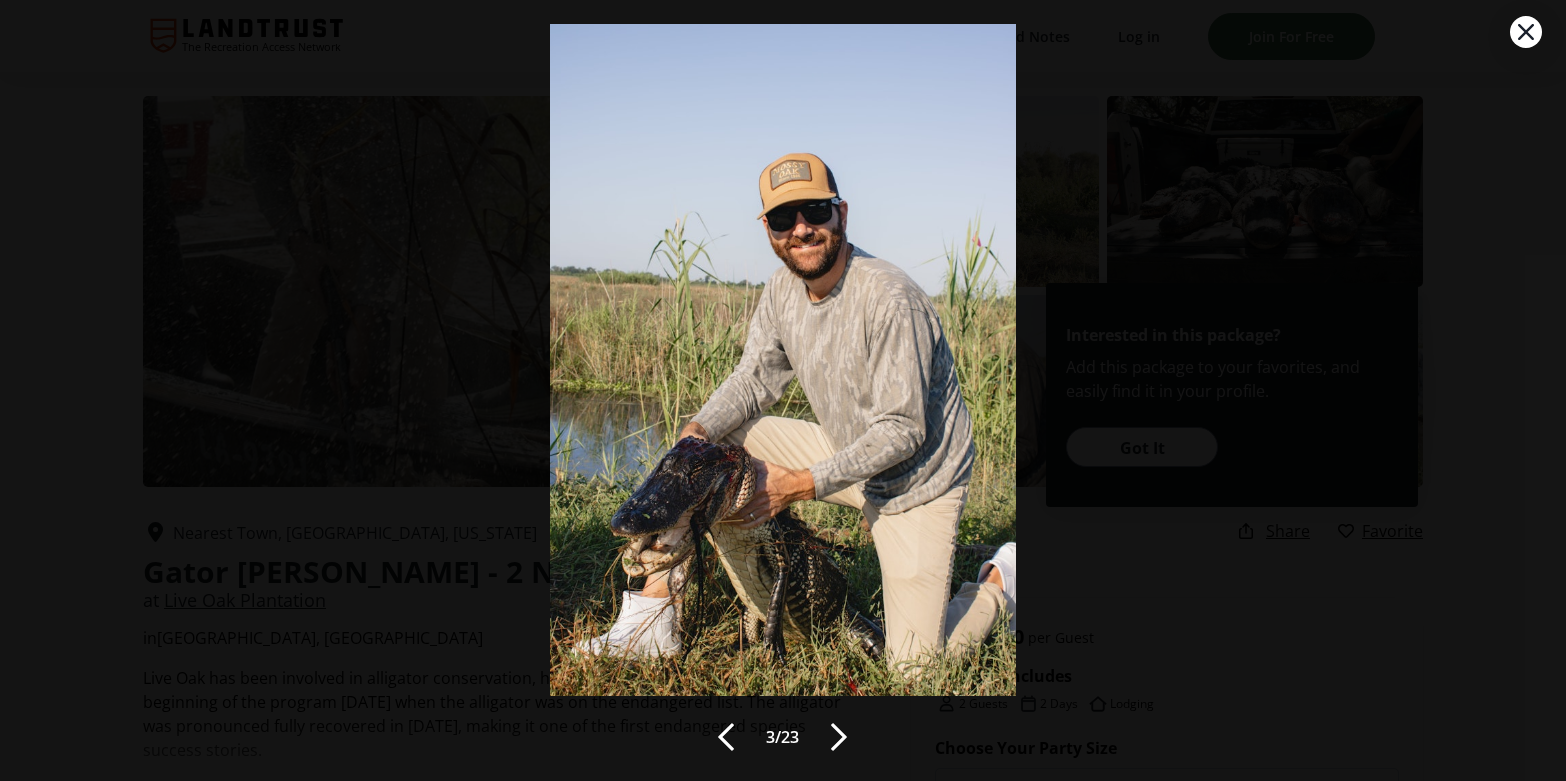 click at bounding box center (839, 737) 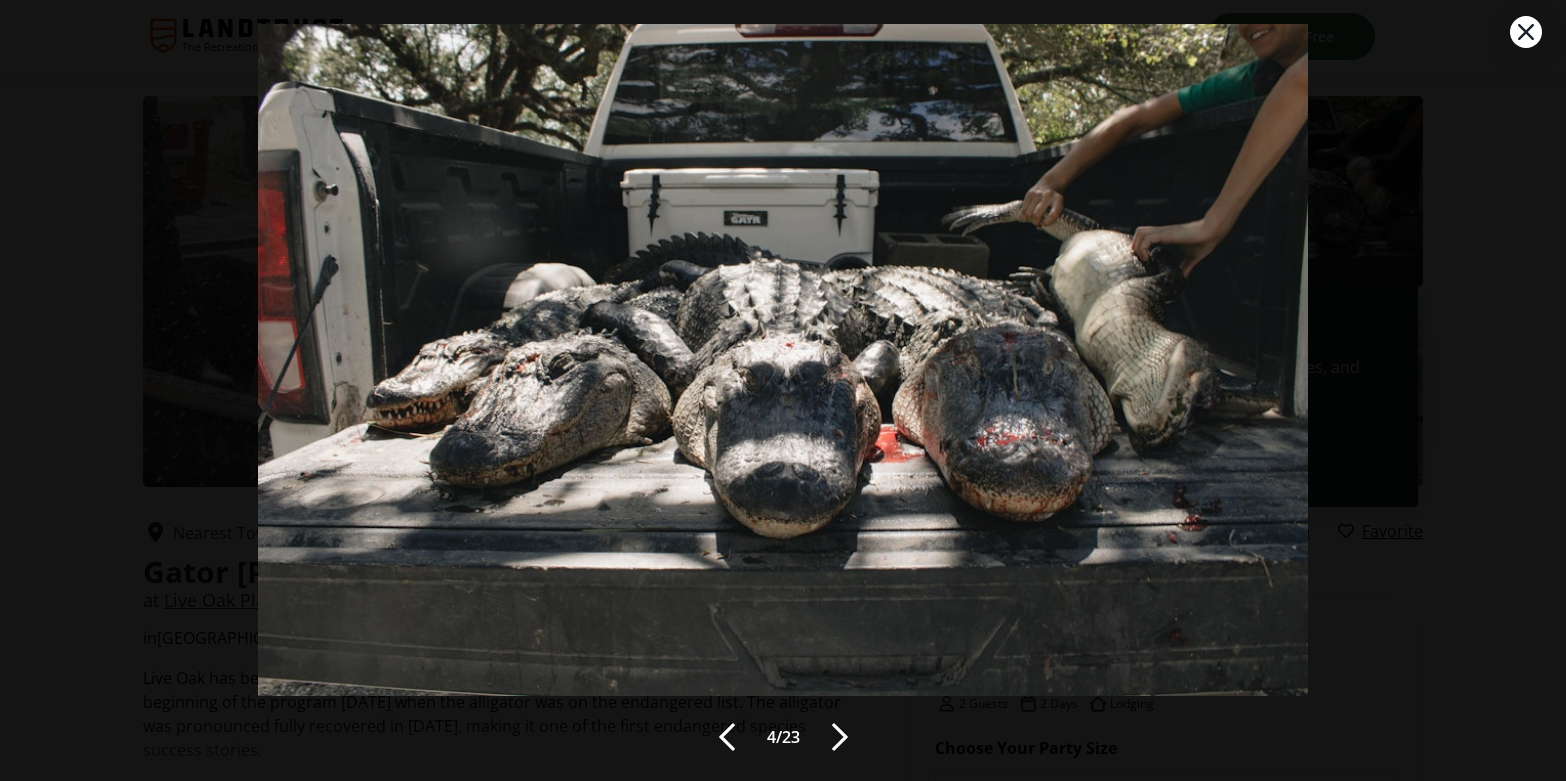 click at bounding box center (840, 737) 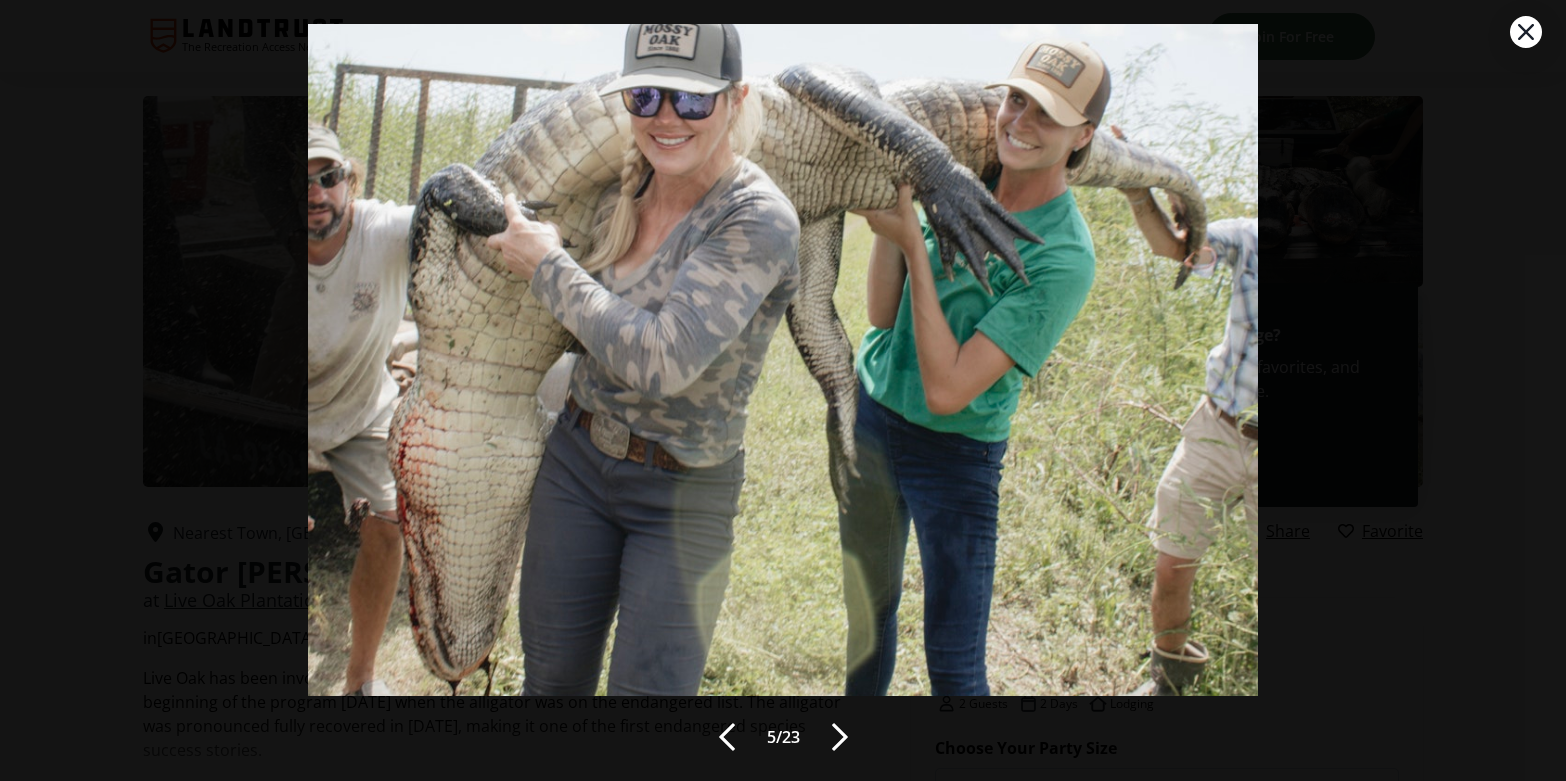 click at bounding box center [840, 737] 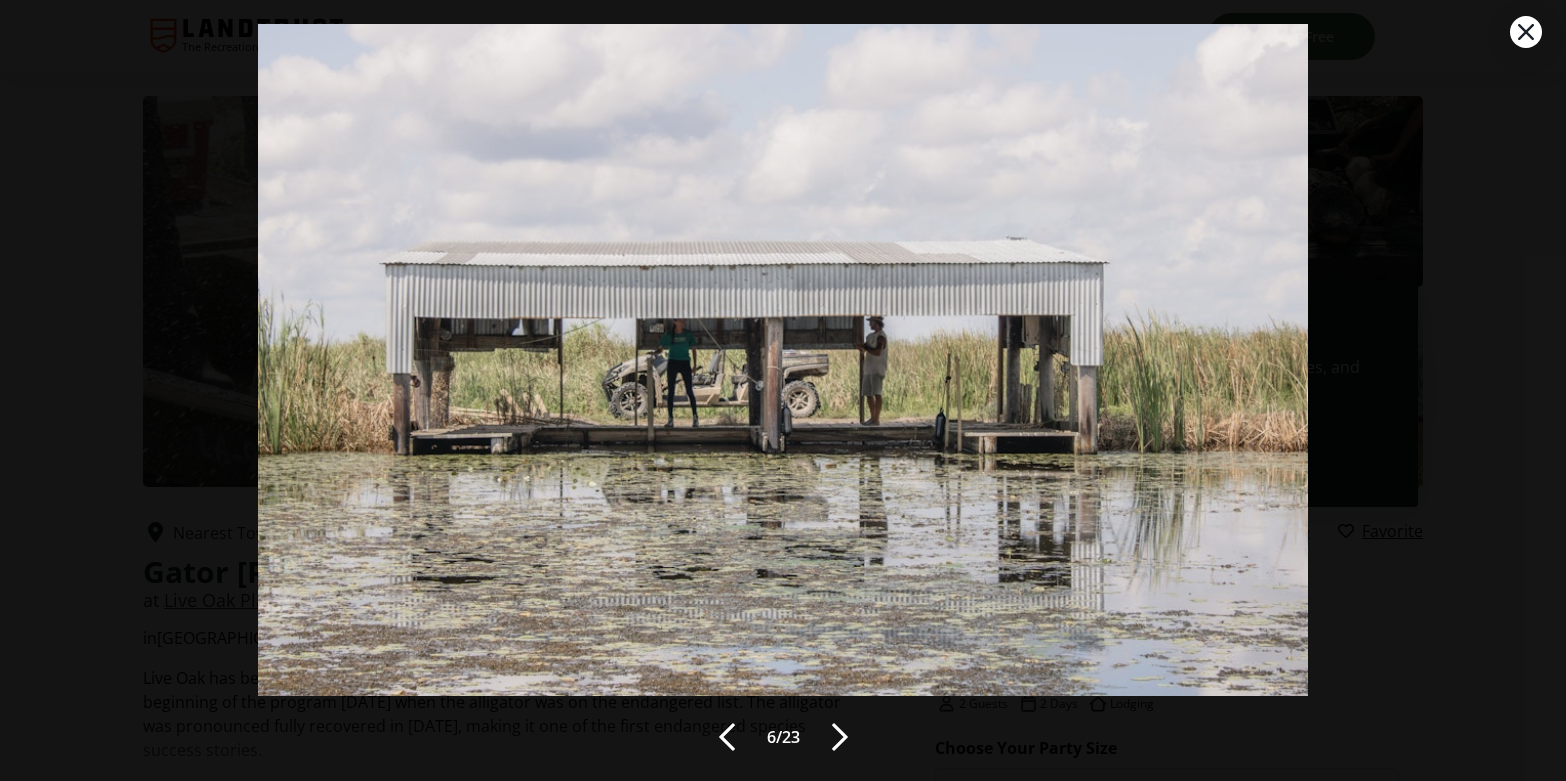 click at bounding box center (840, 737) 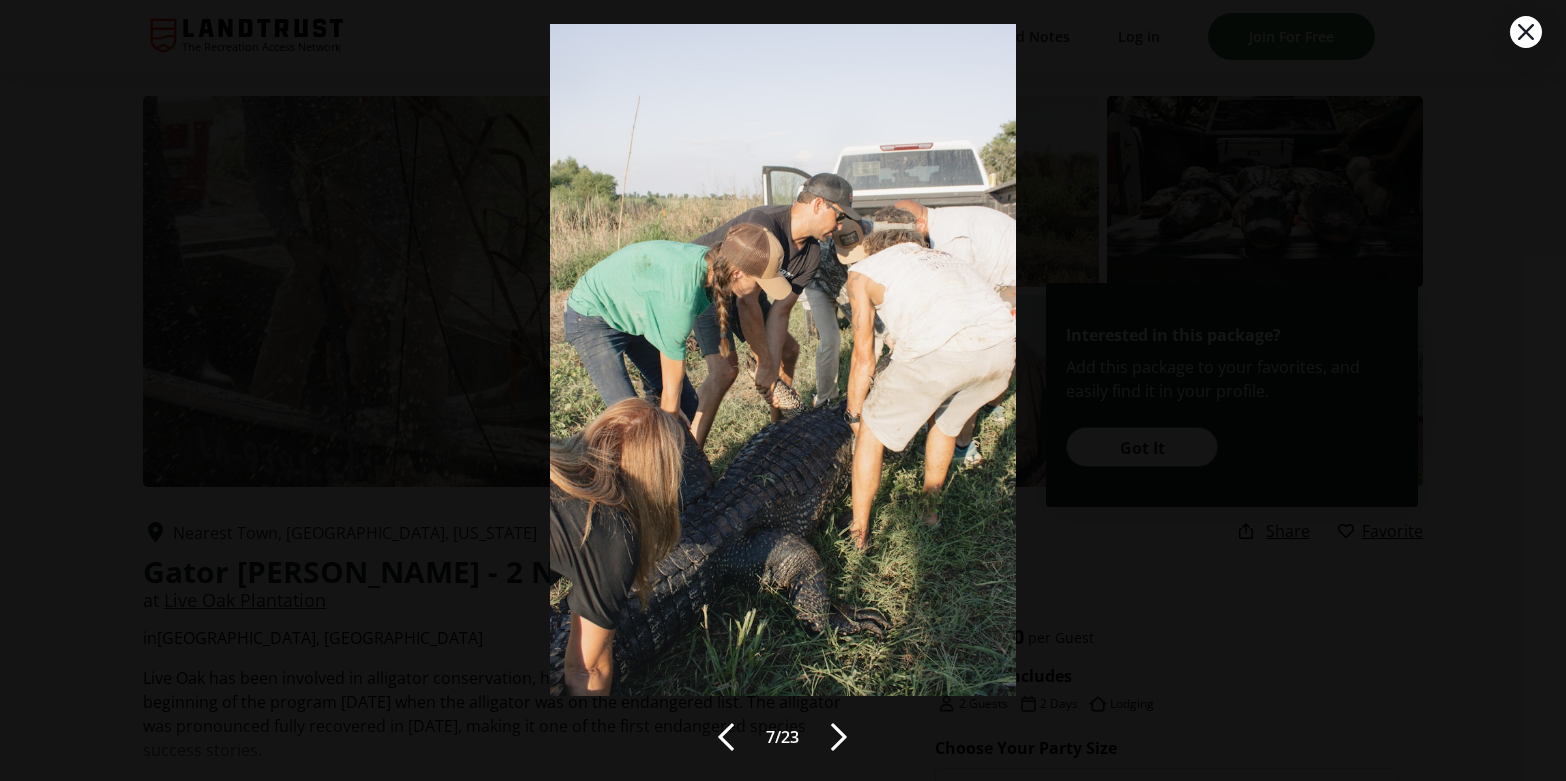 click at bounding box center (839, 737) 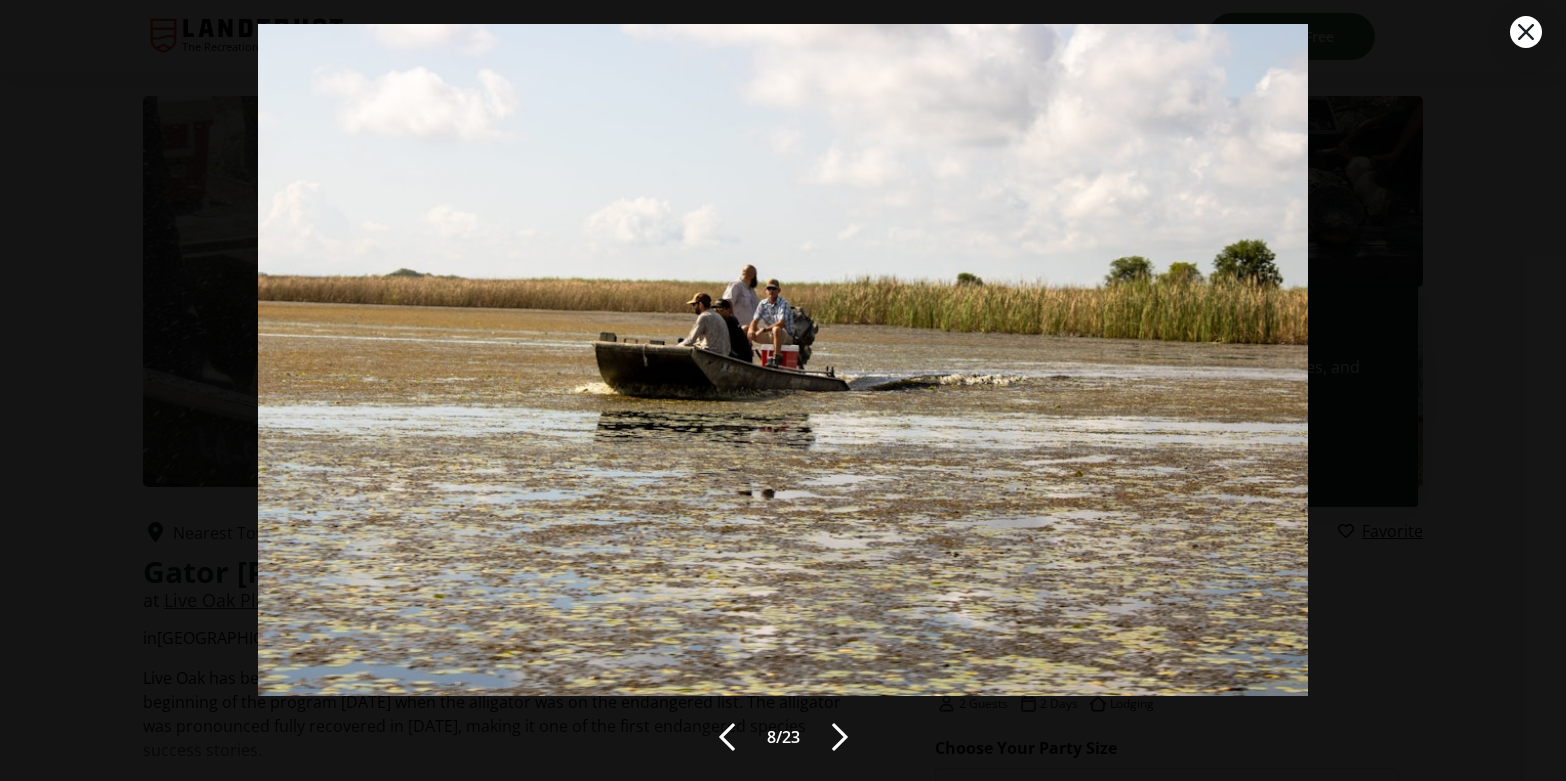click at bounding box center (840, 737) 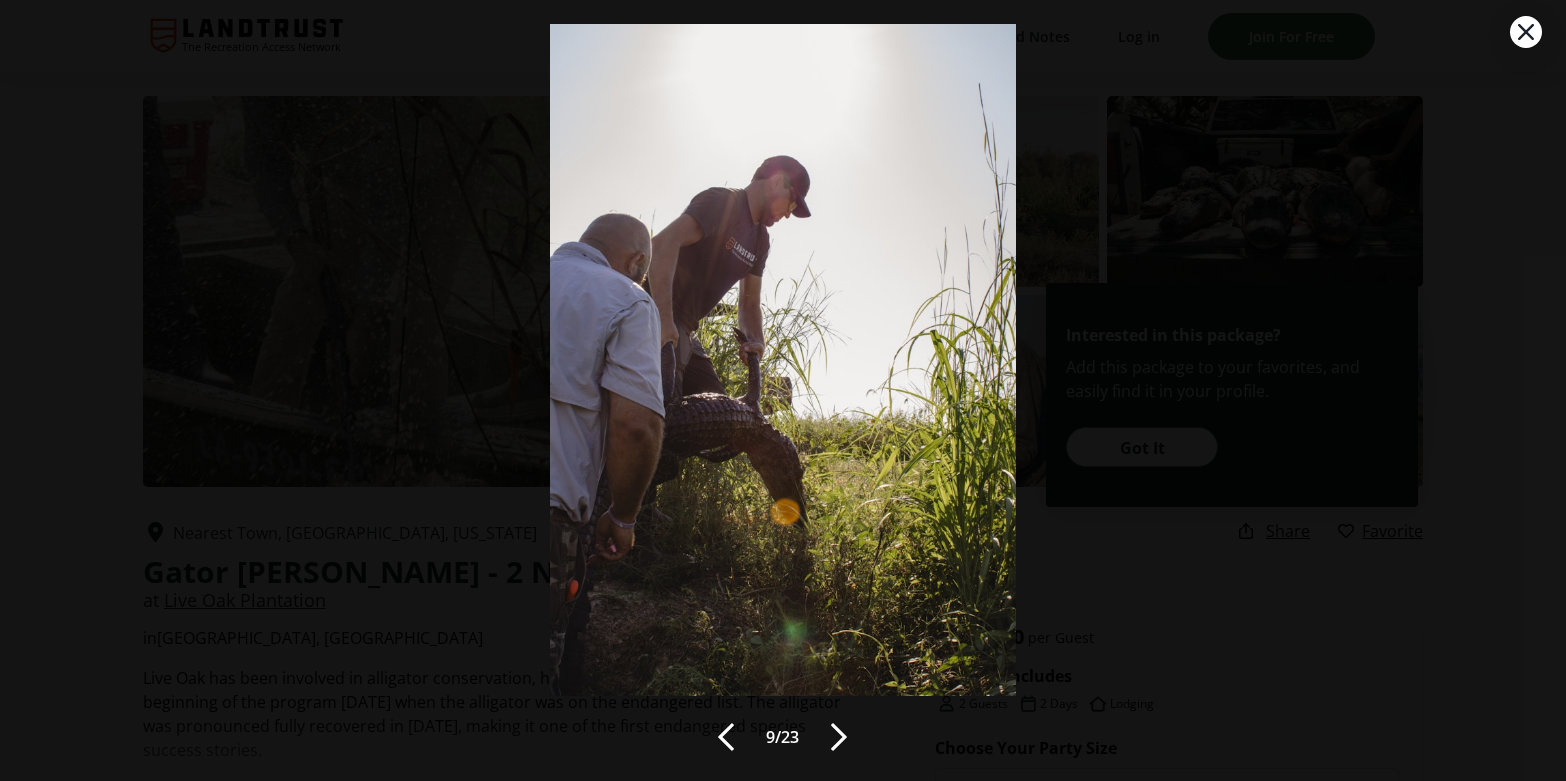 click at bounding box center (839, 737) 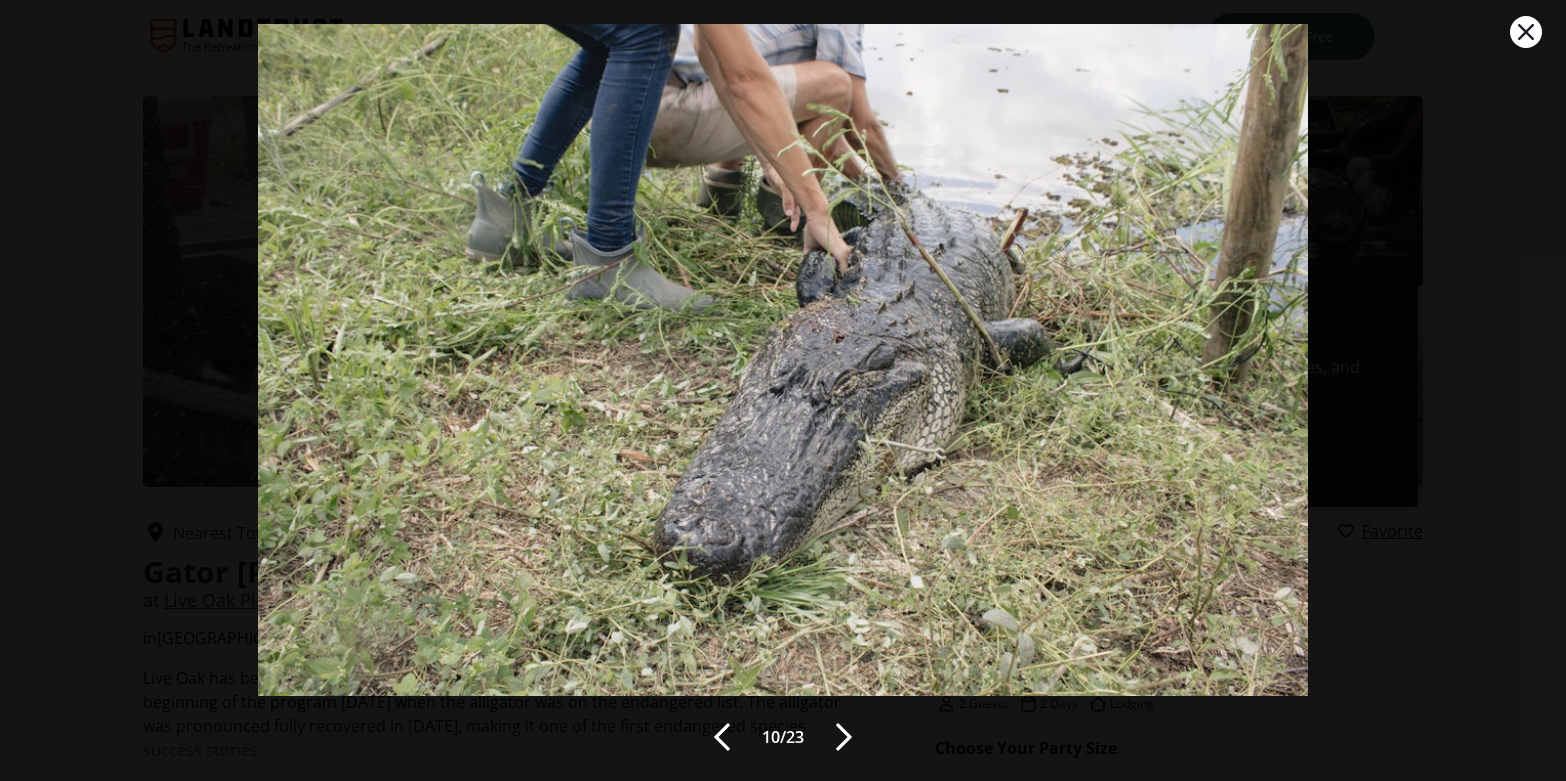 click at bounding box center [844, 737] 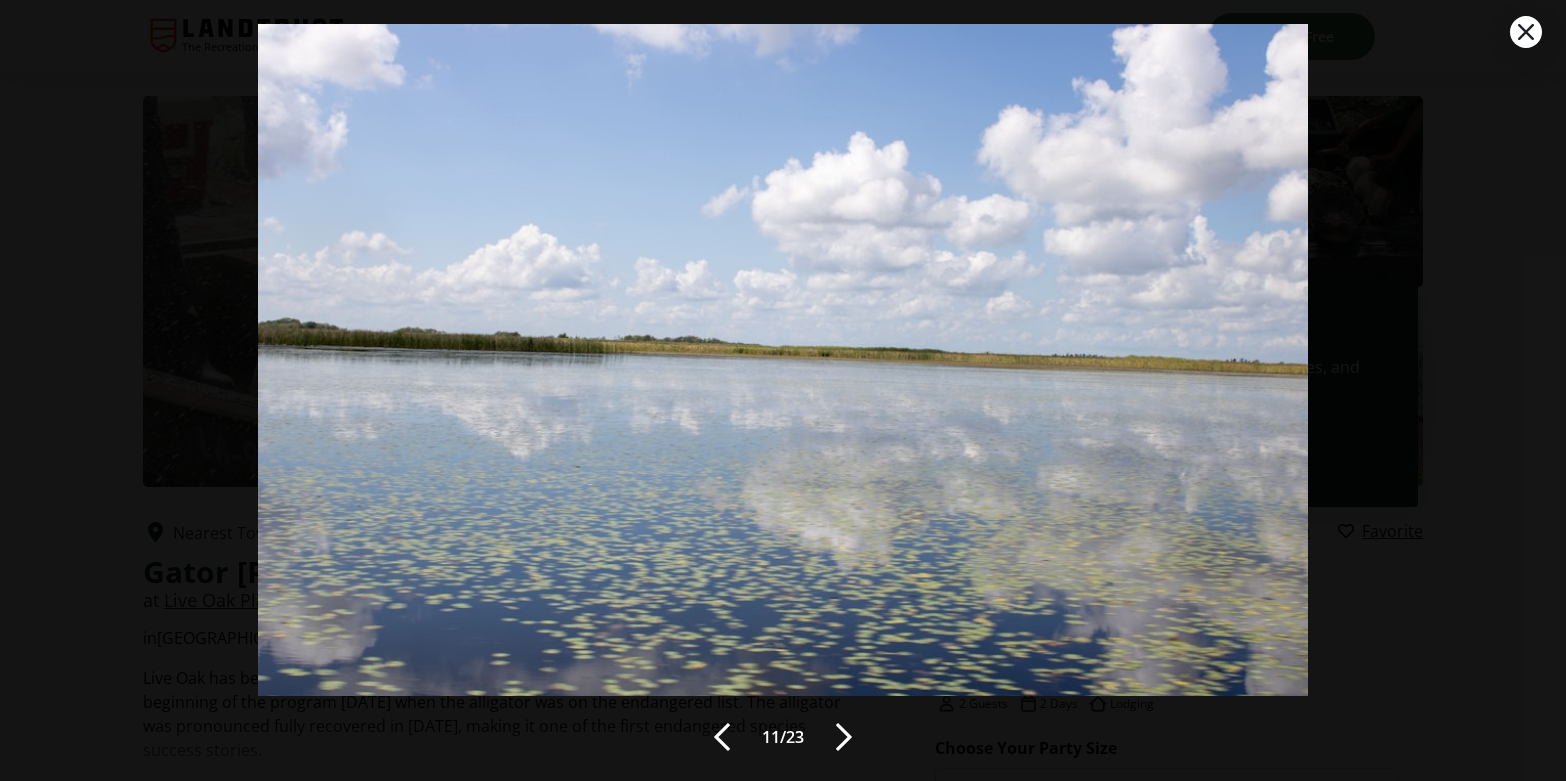click at bounding box center (844, 737) 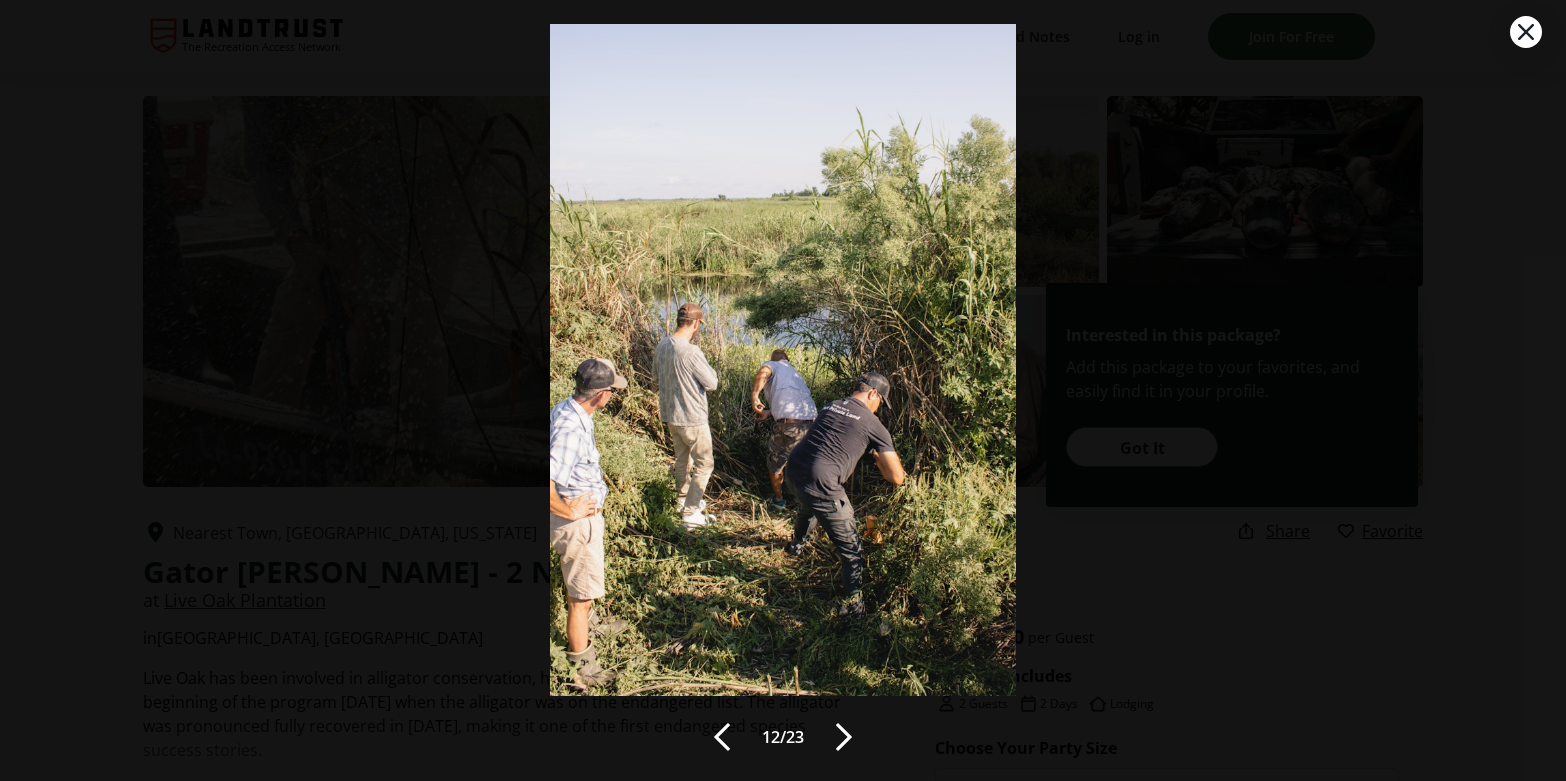 click at bounding box center (844, 737) 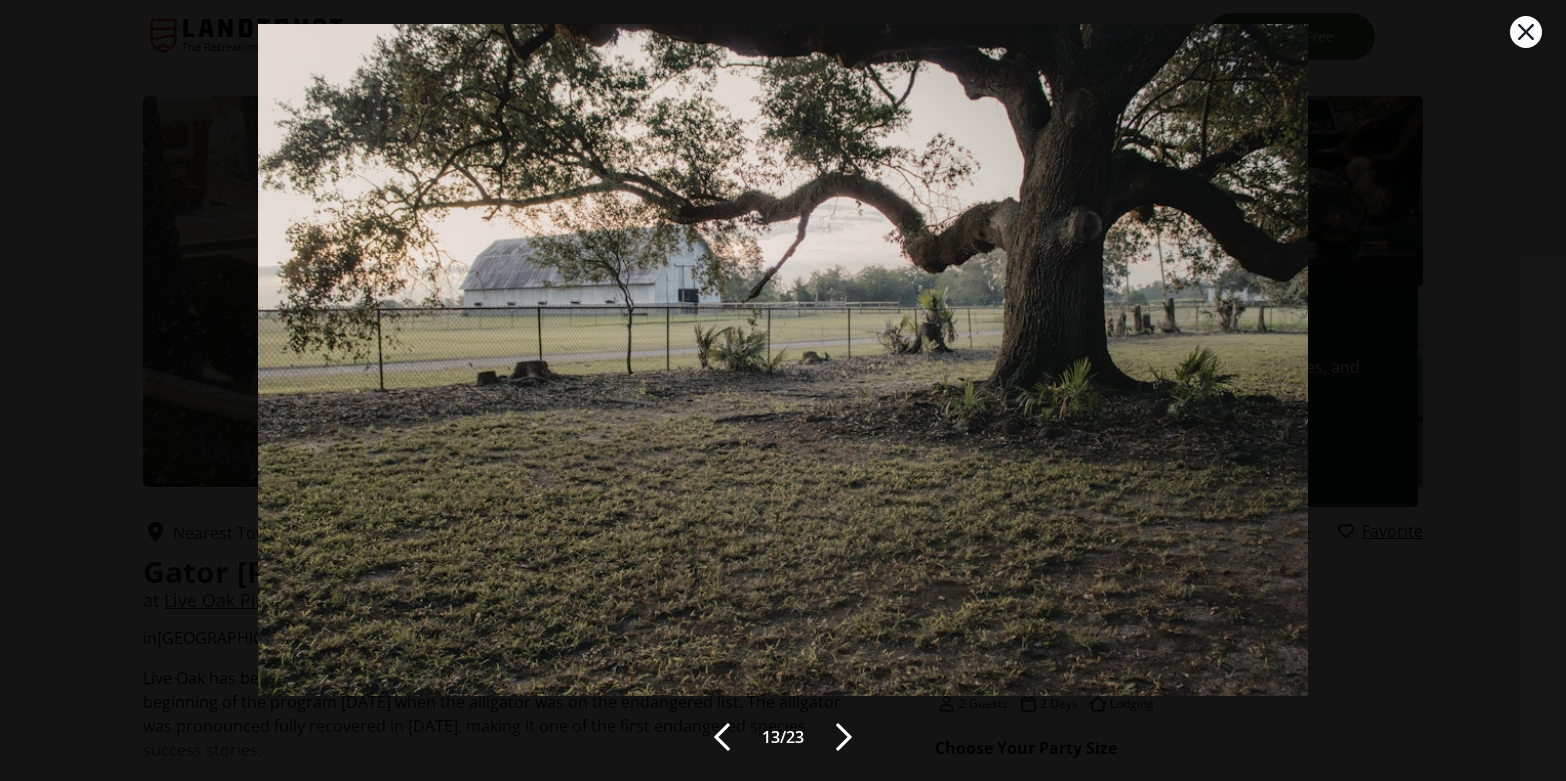 click at bounding box center [844, 737] 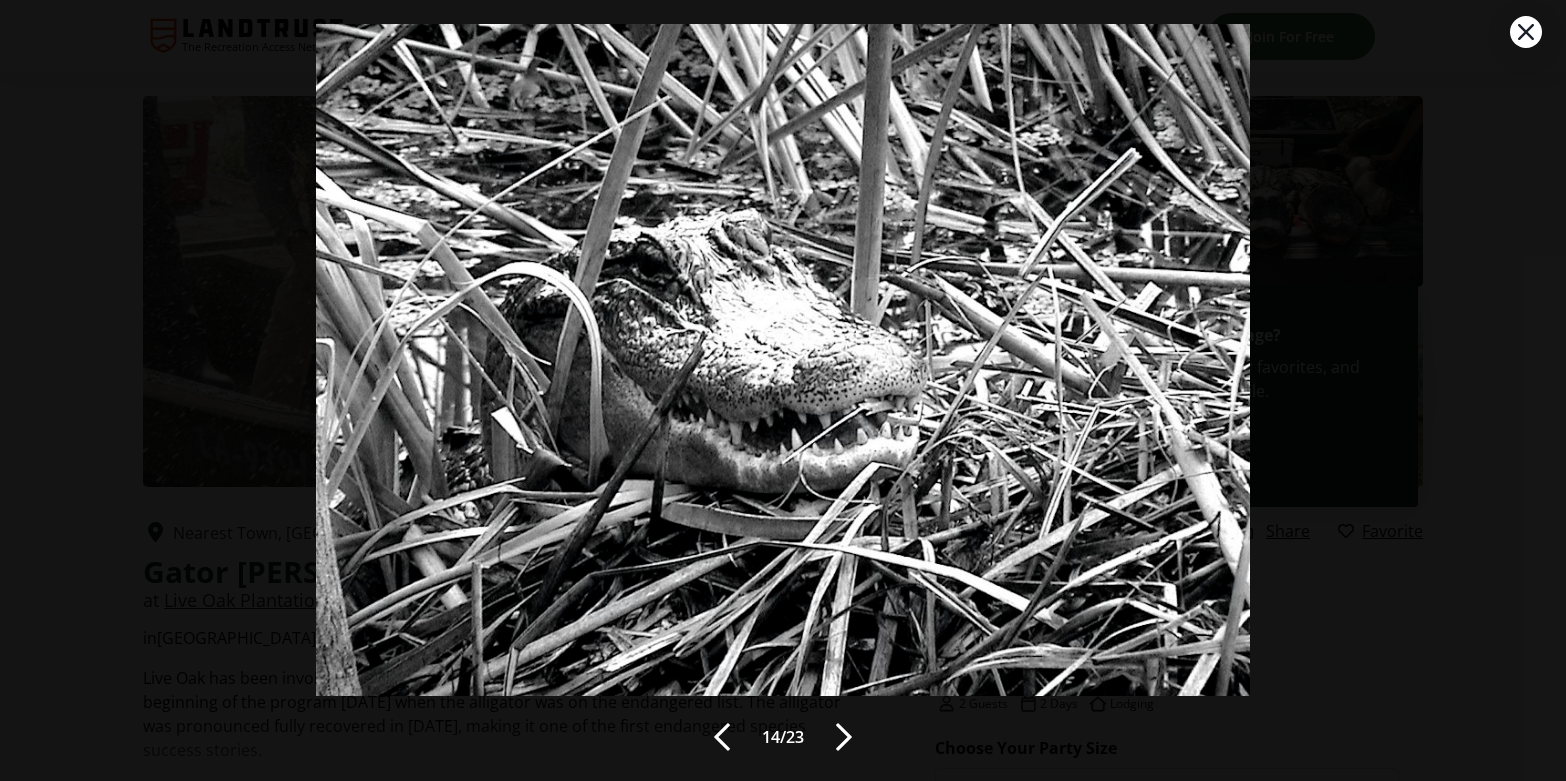 click at bounding box center [844, 737] 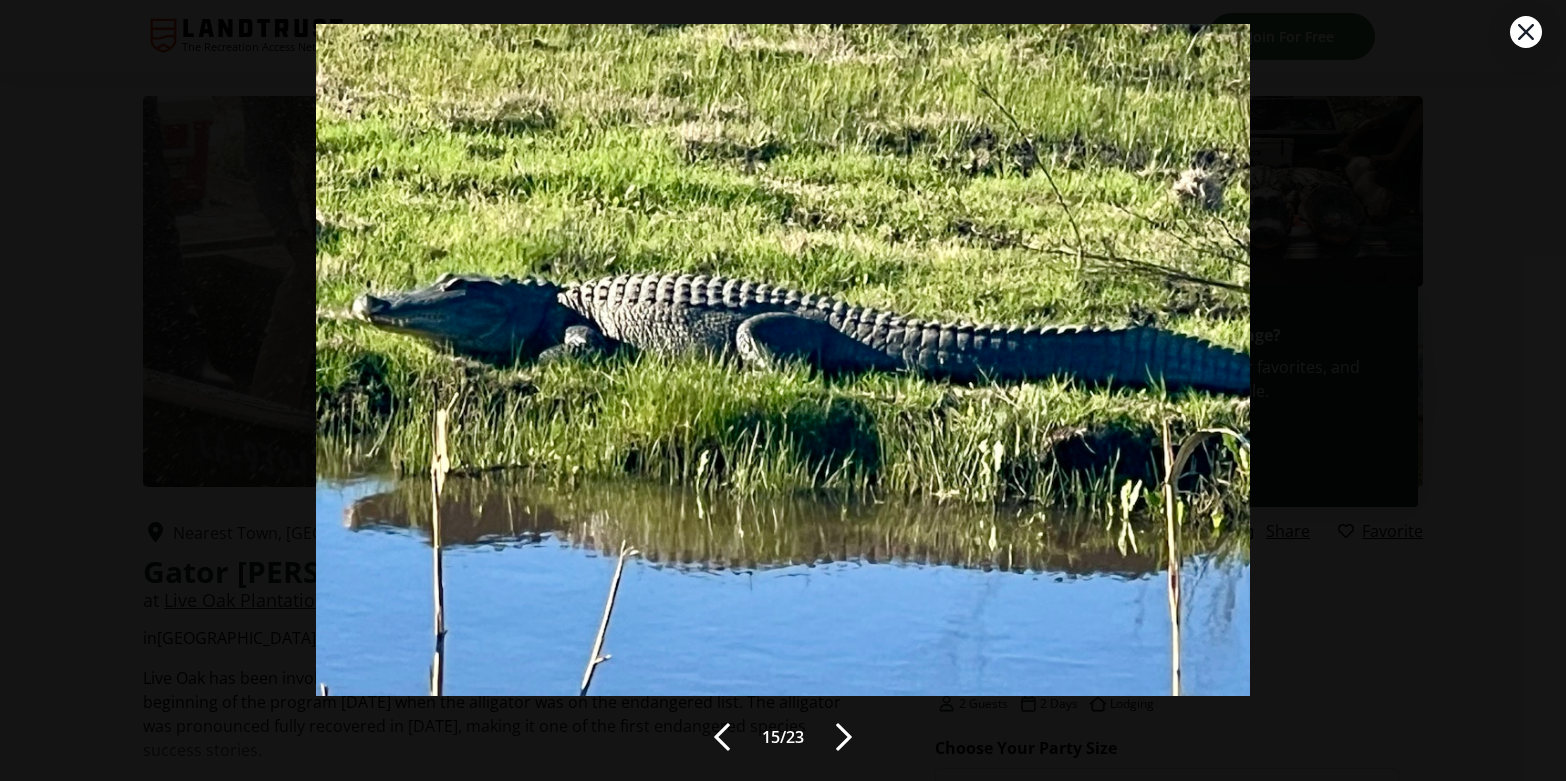 click at bounding box center (844, 737) 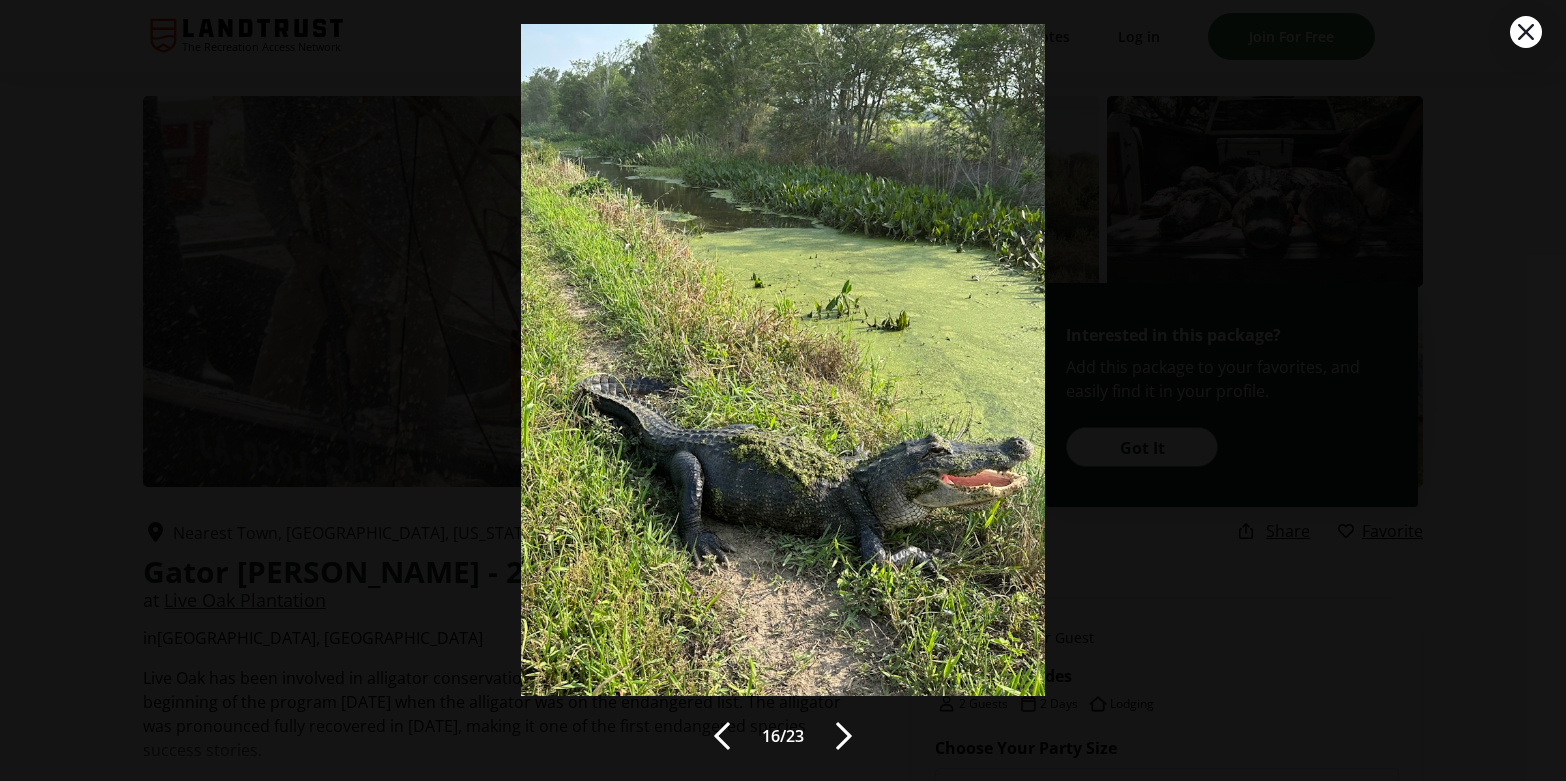 click at bounding box center (844, 736) 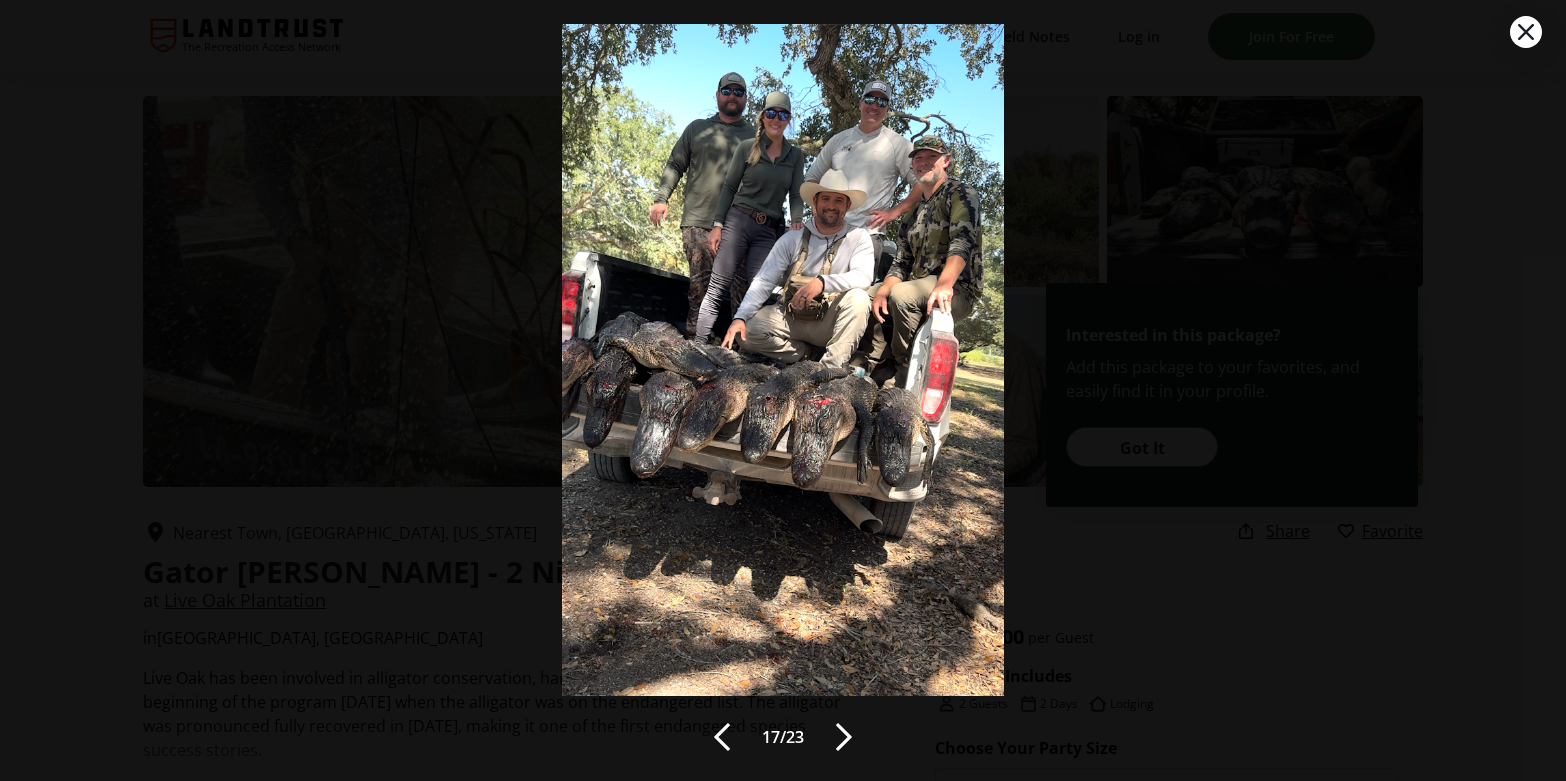 click at bounding box center [722, 737] 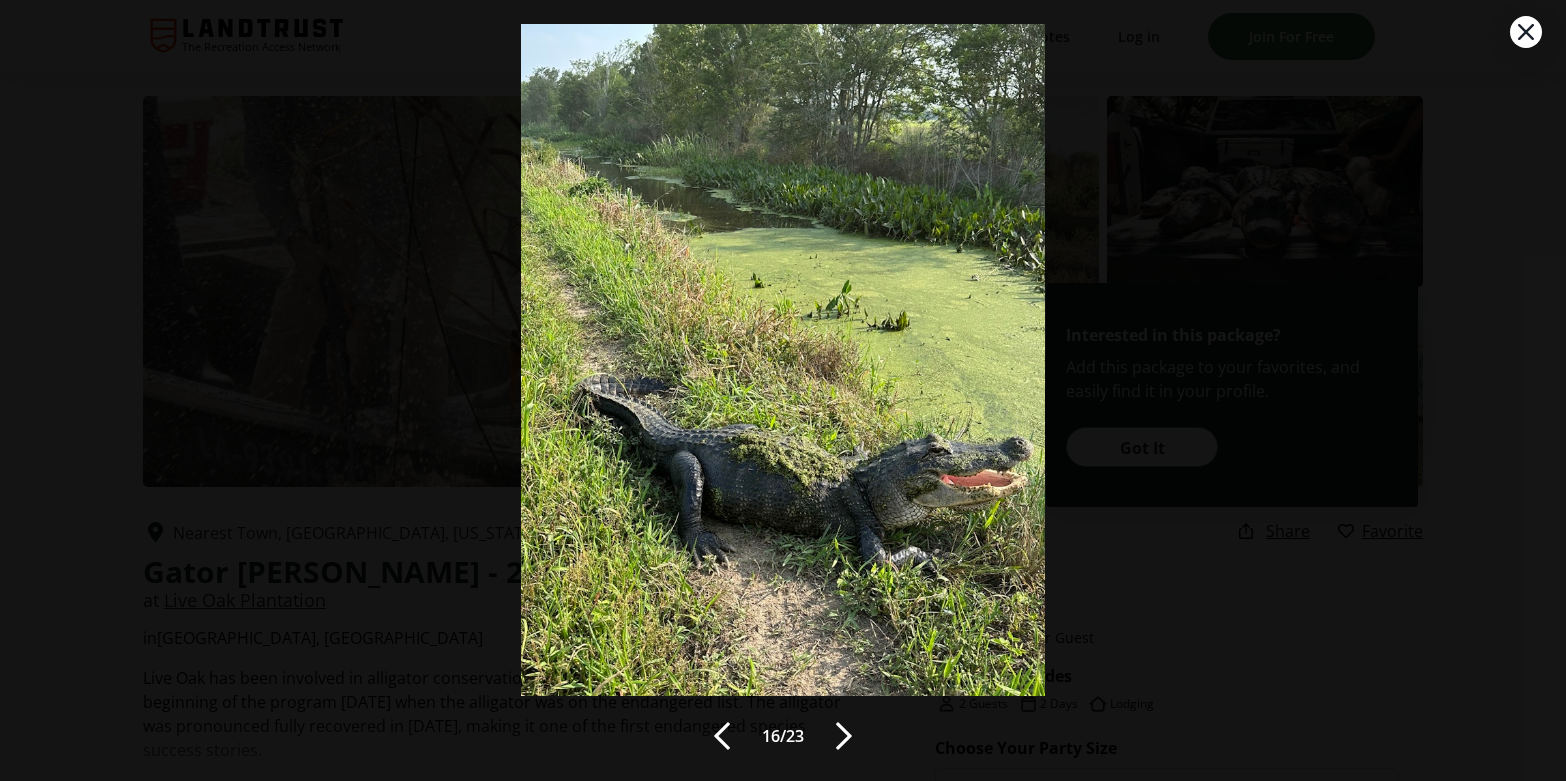 click at bounding box center [722, 736] 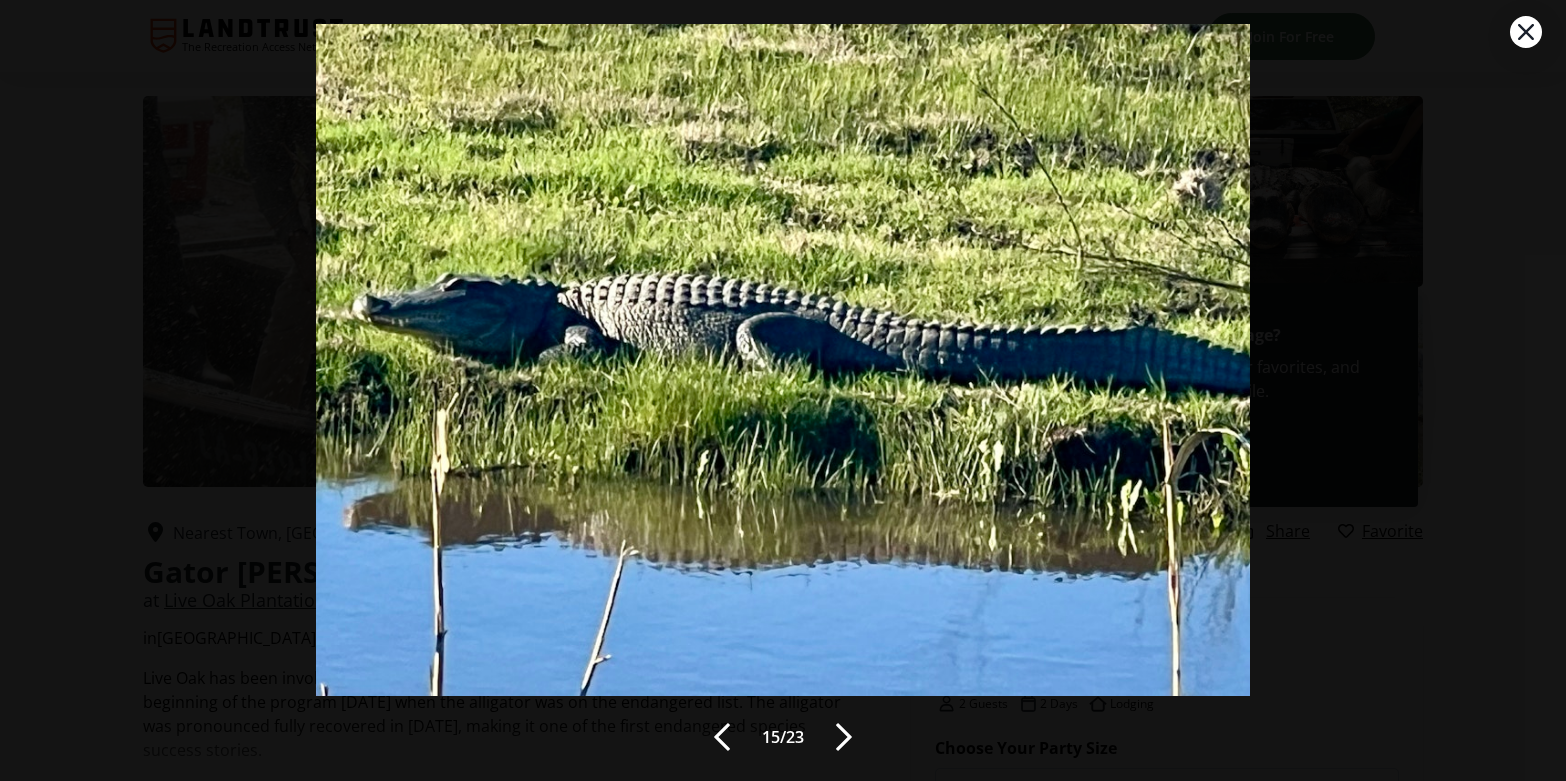 click at bounding box center (722, 737) 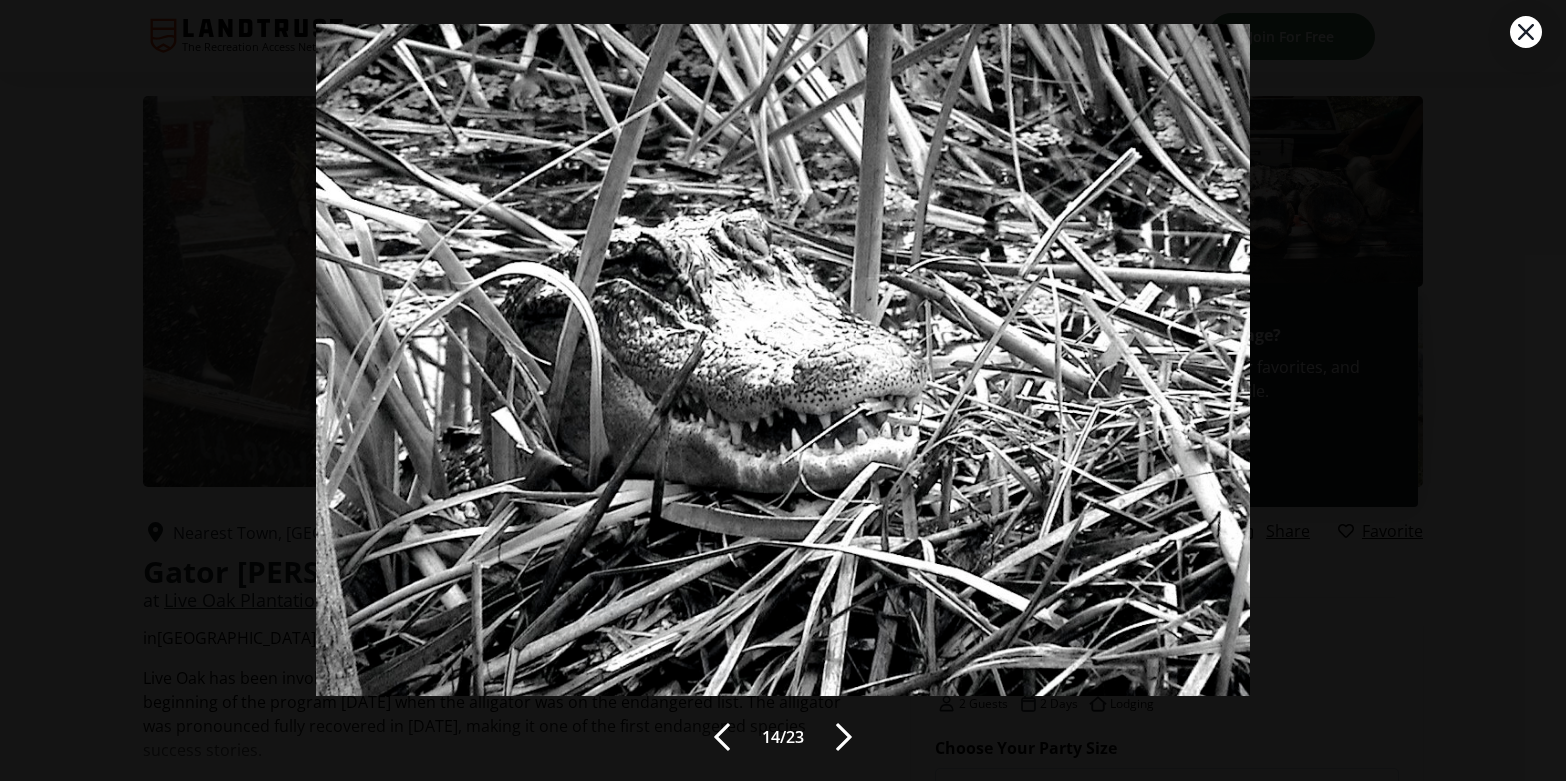 click at bounding box center (722, 737) 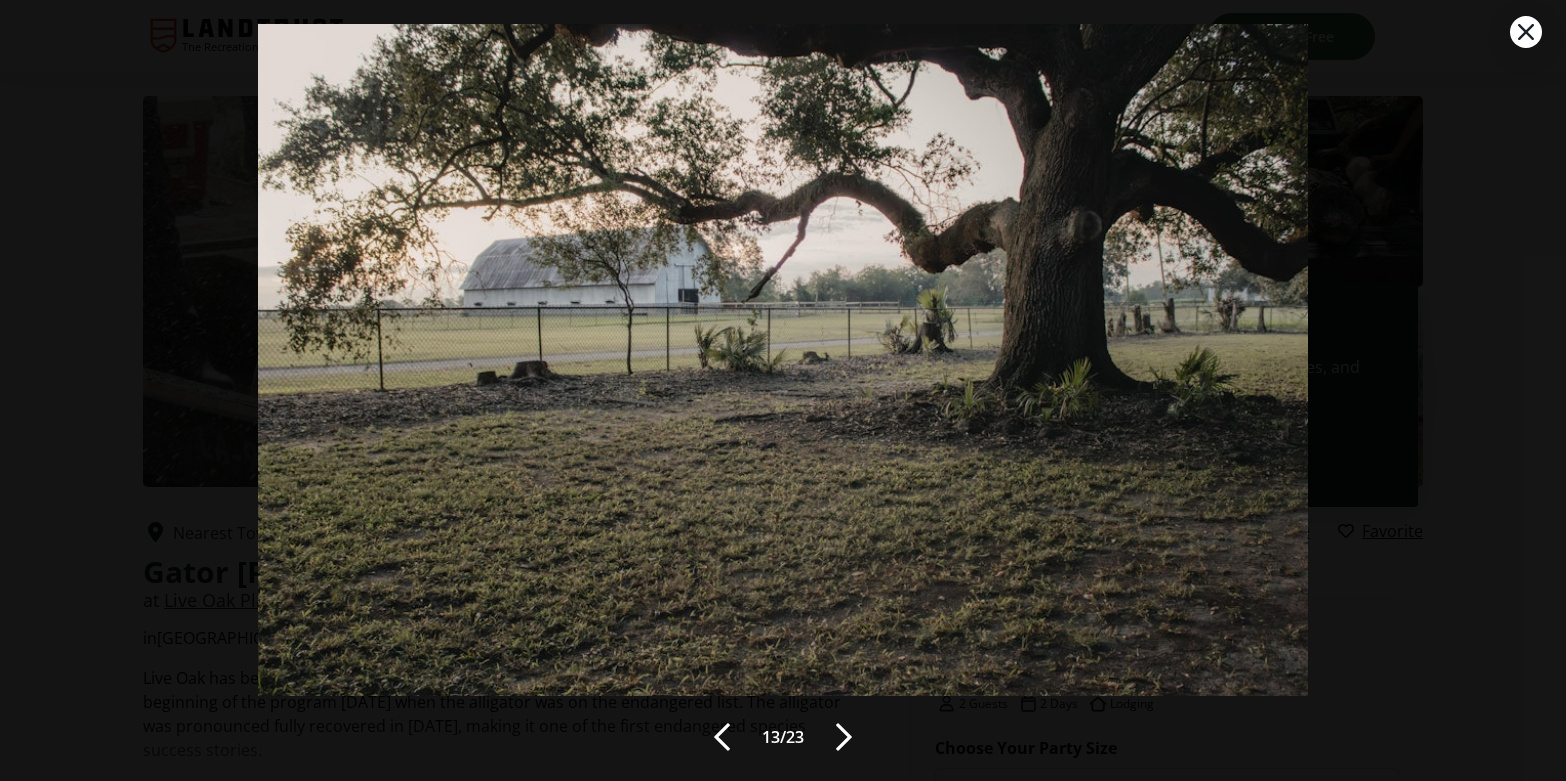 click at bounding box center [722, 737] 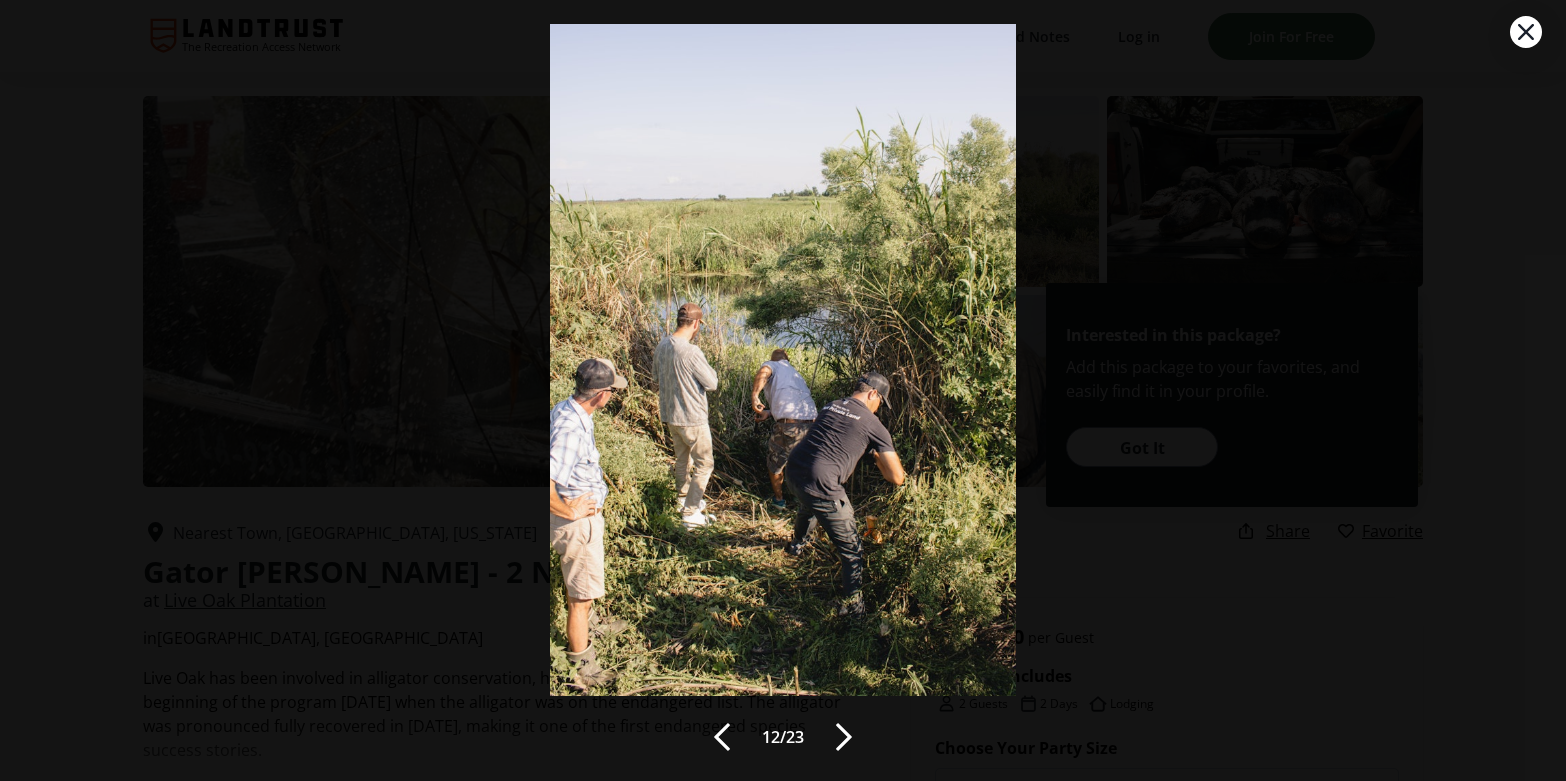 click at bounding box center [722, 737] 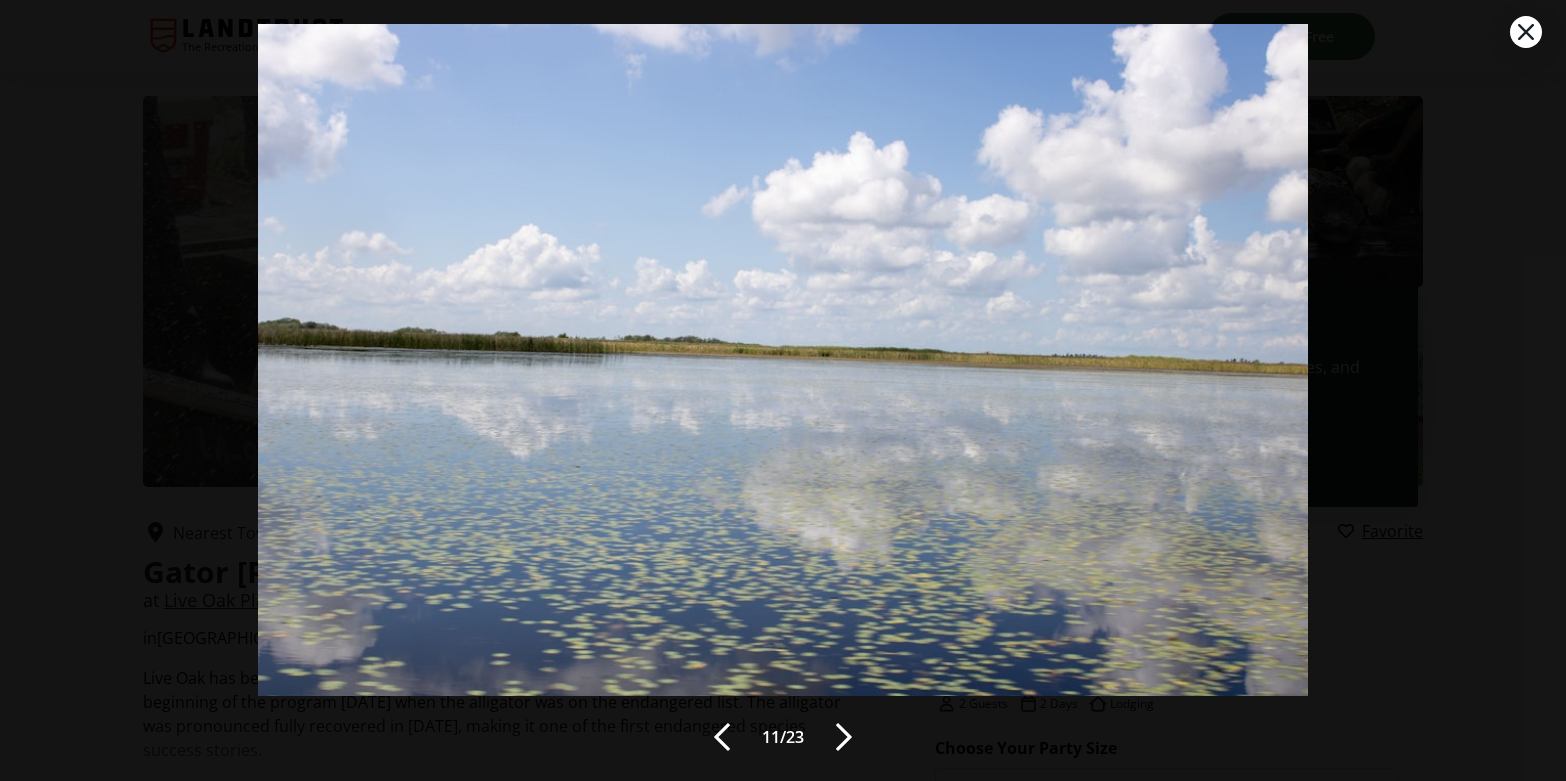 click at bounding box center [722, 737] 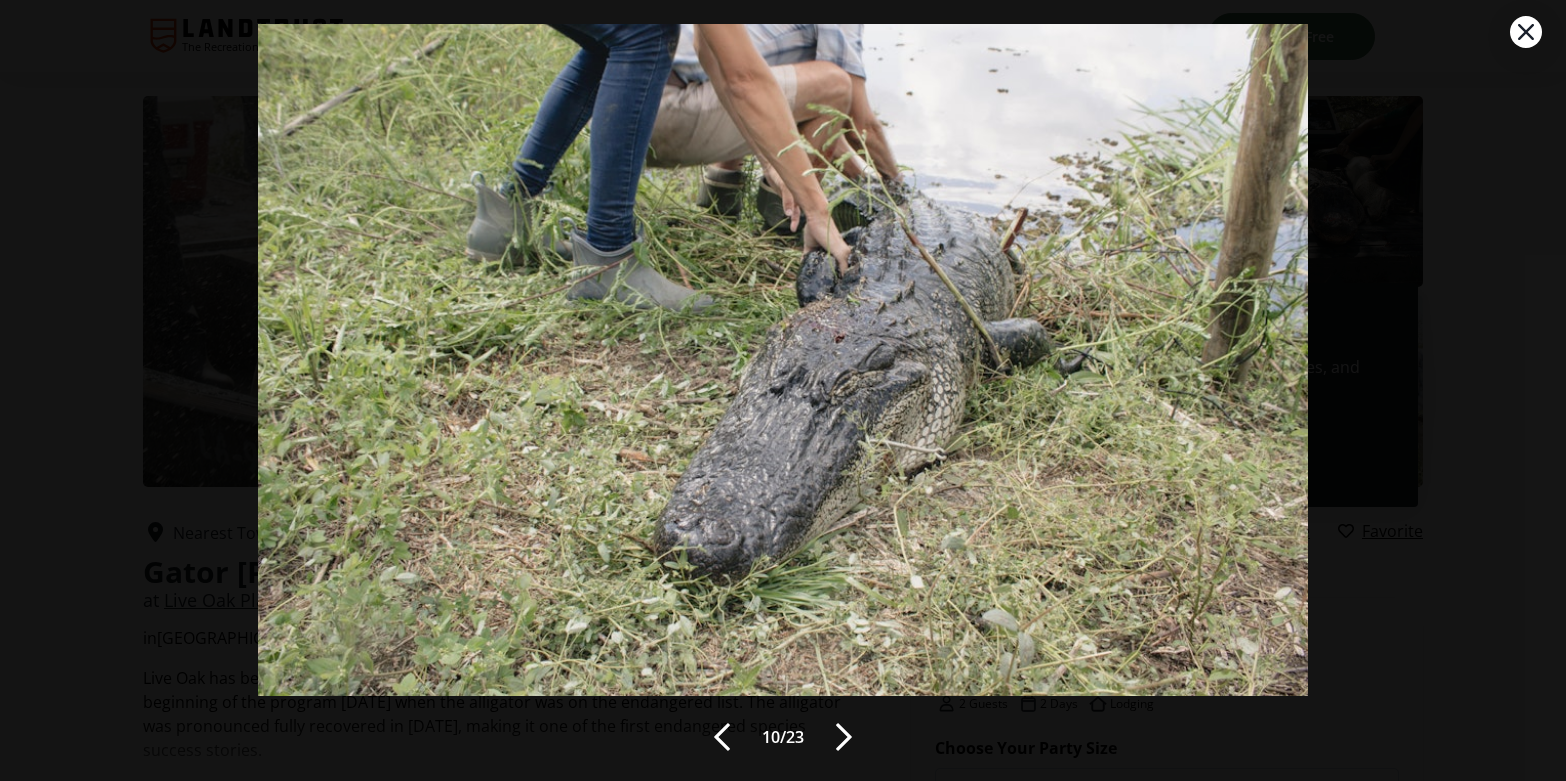 click at bounding box center [722, 737] 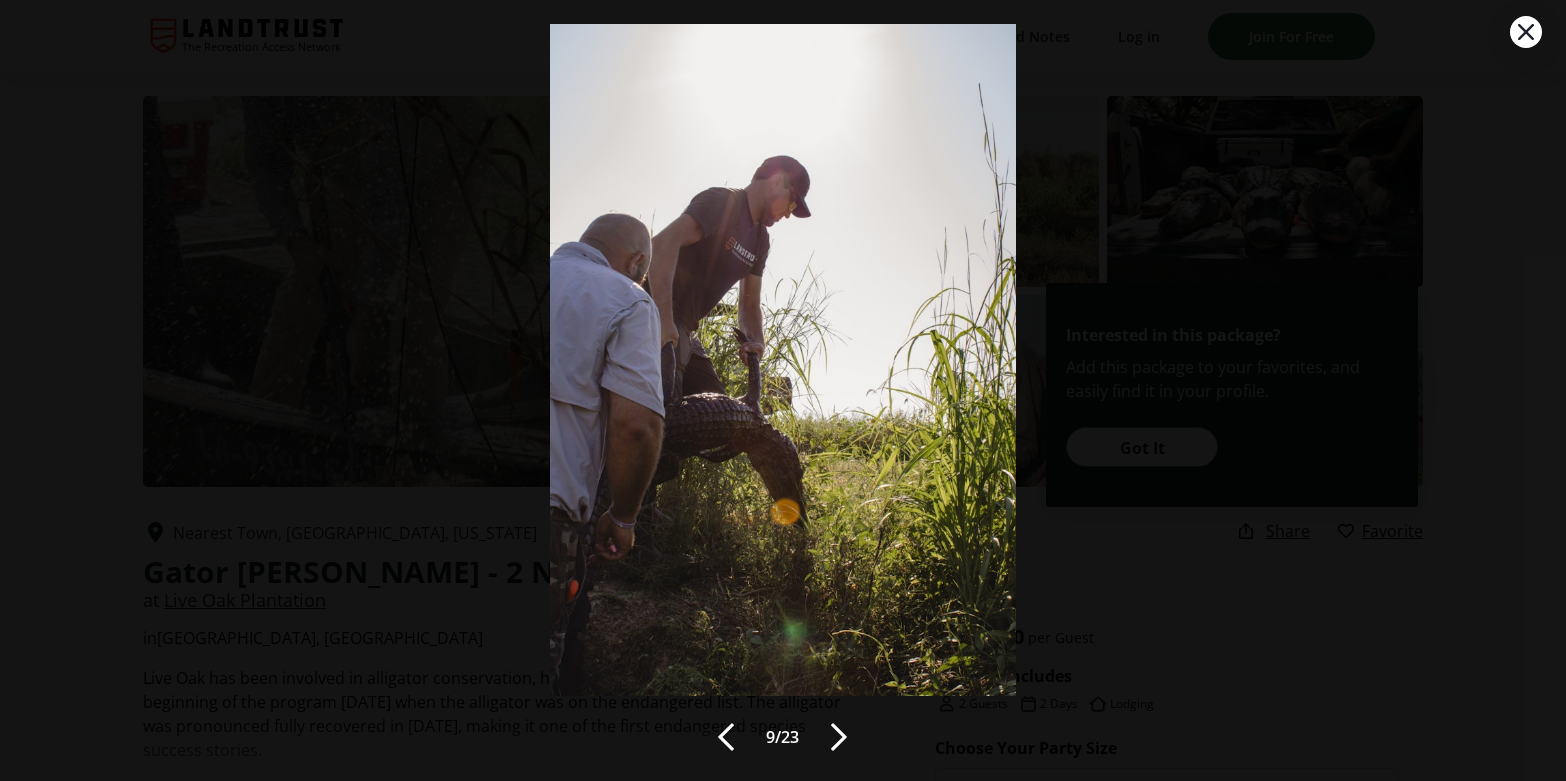 click at bounding box center [726, 737] 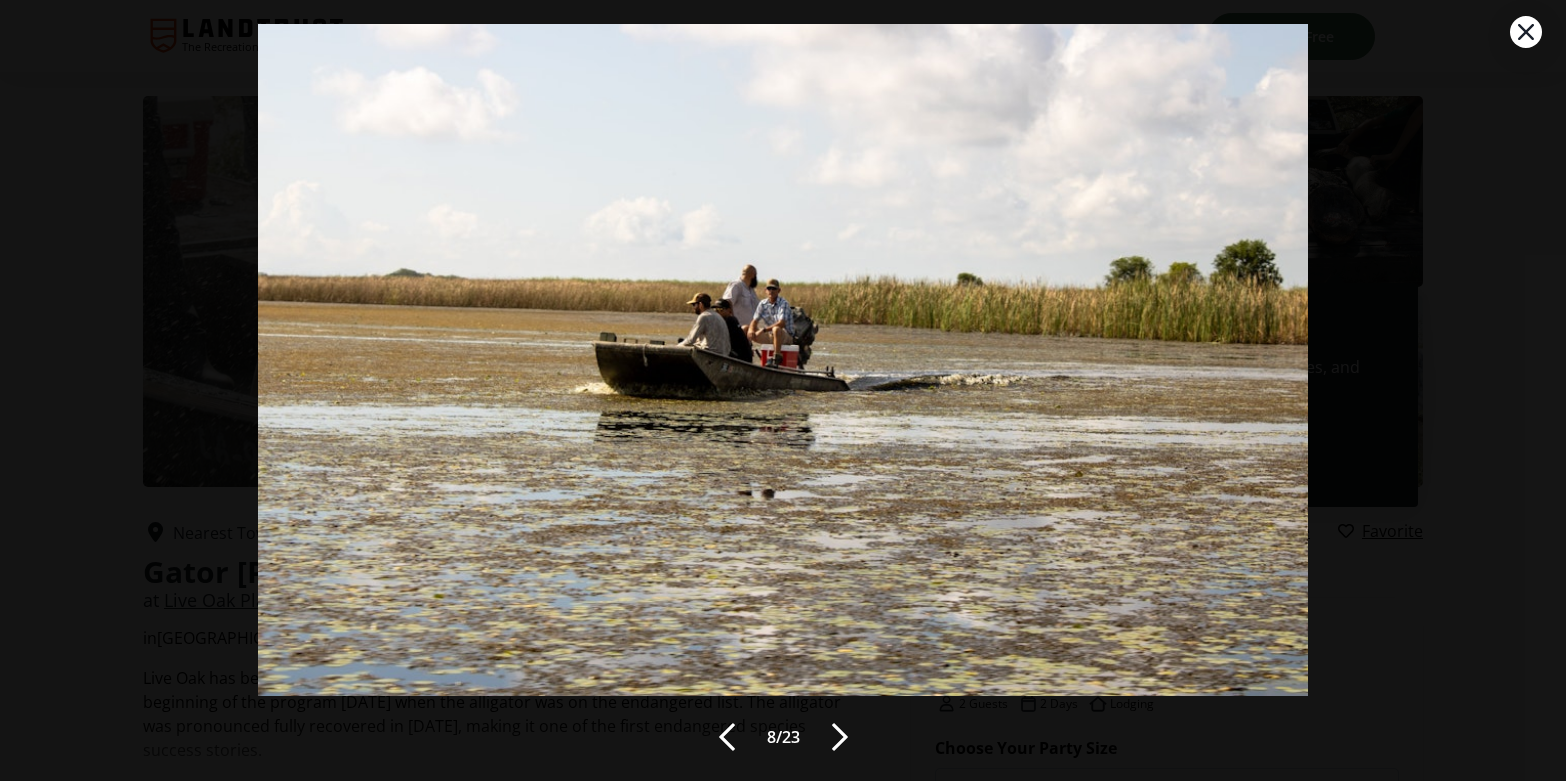 click at bounding box center (727, 737) 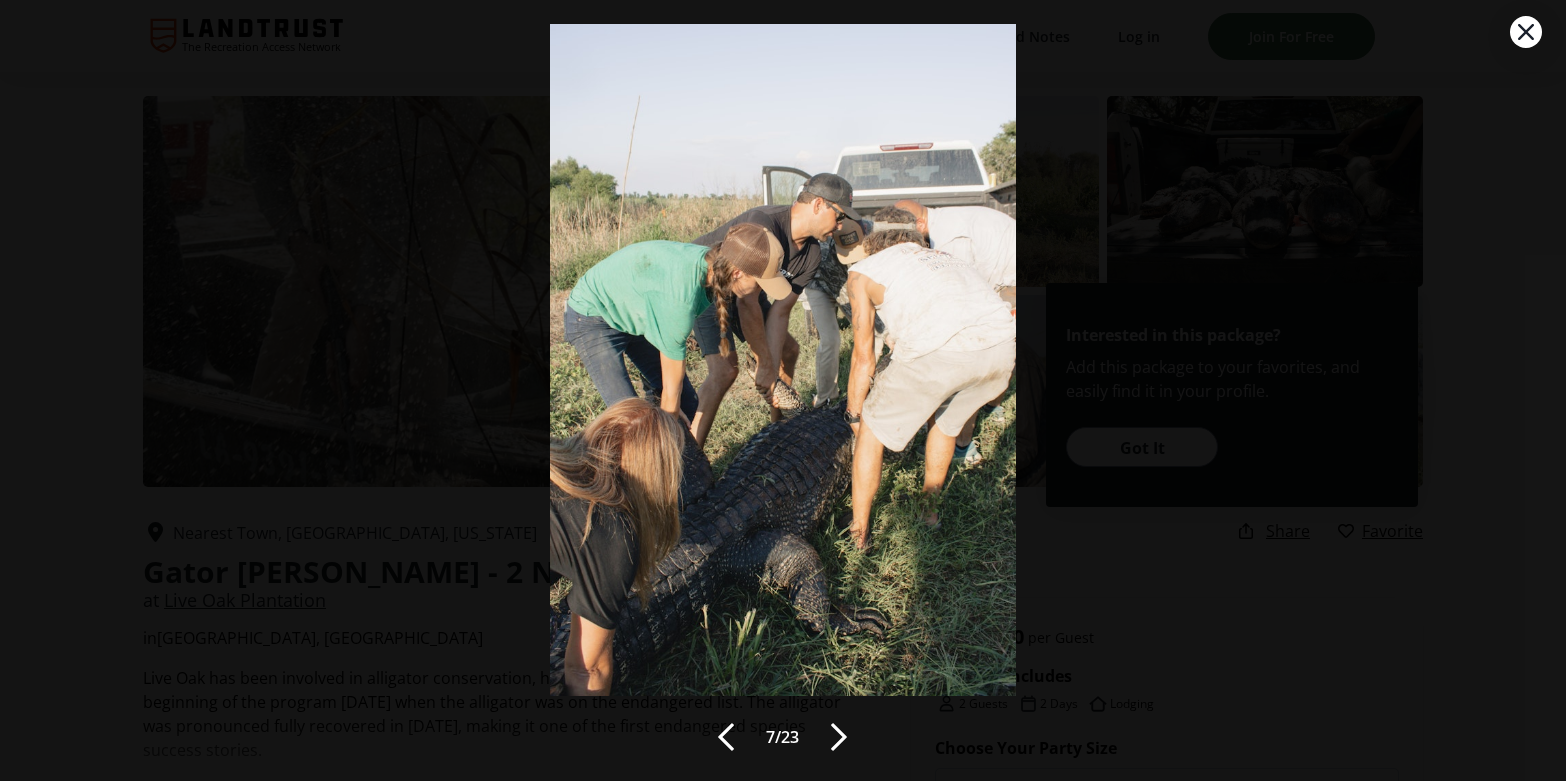 click at bounding box center [726, 737] 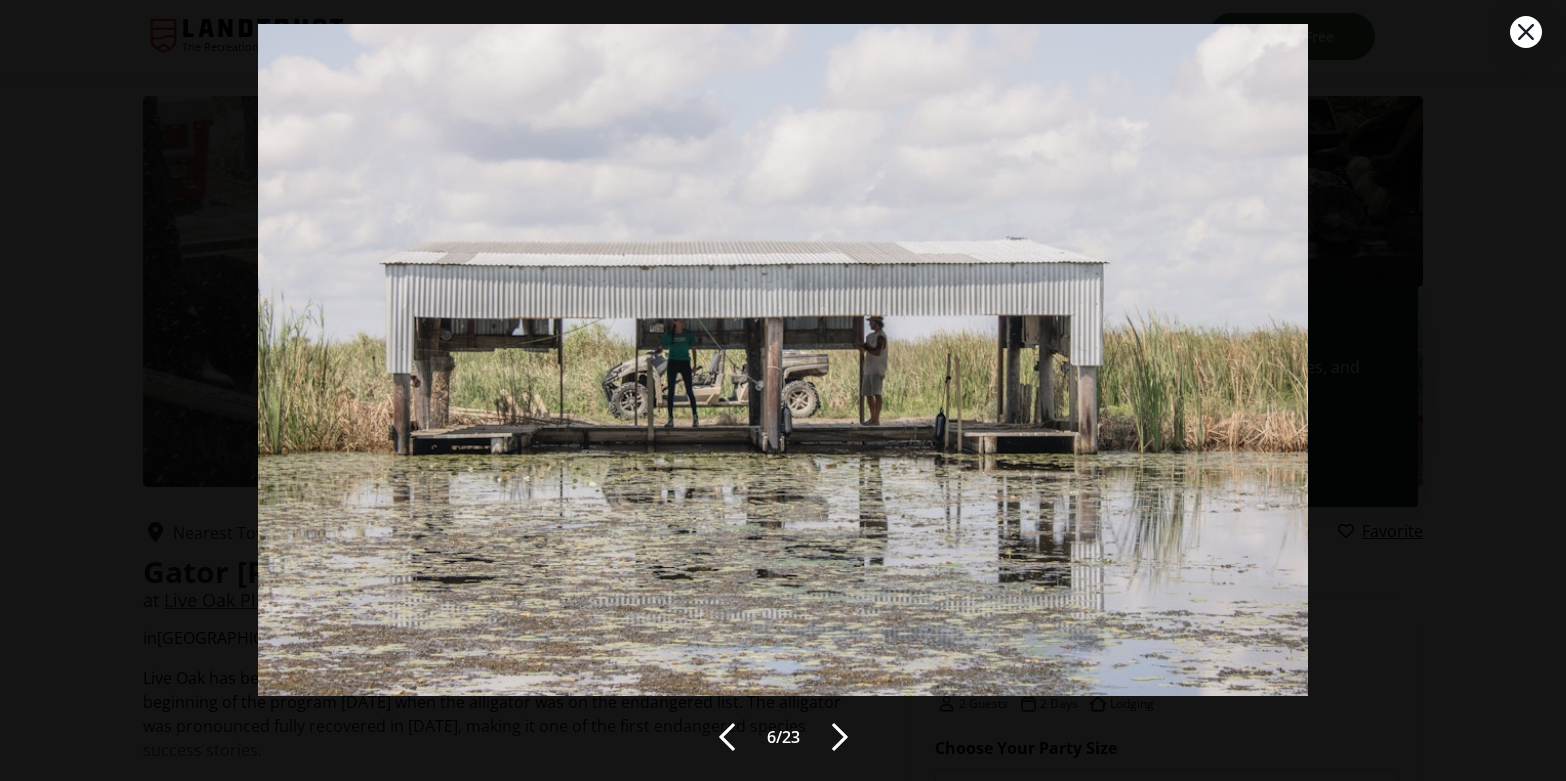 click at bounding box center (727, 737) 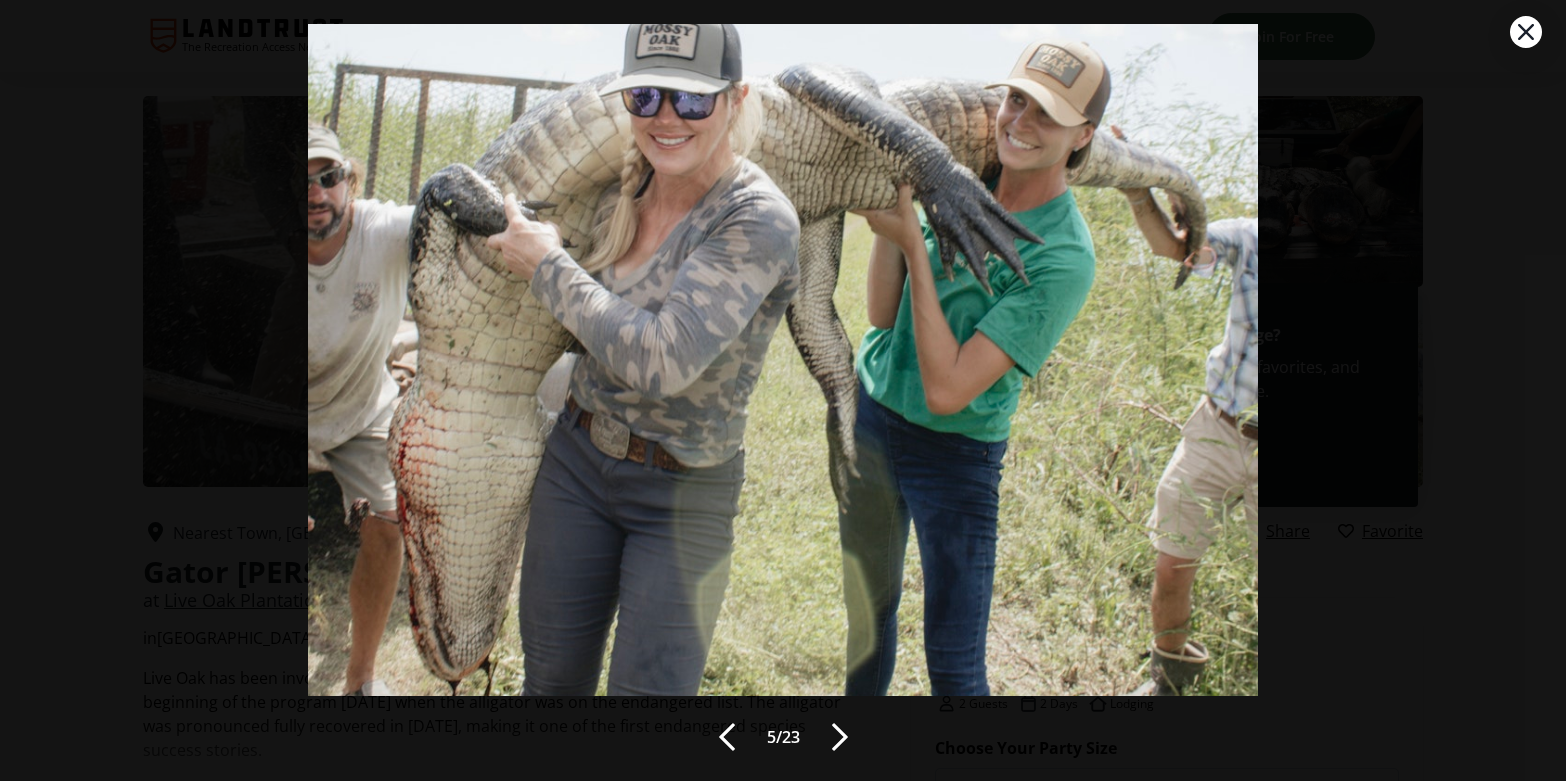 click at bounding box center [840, 737] 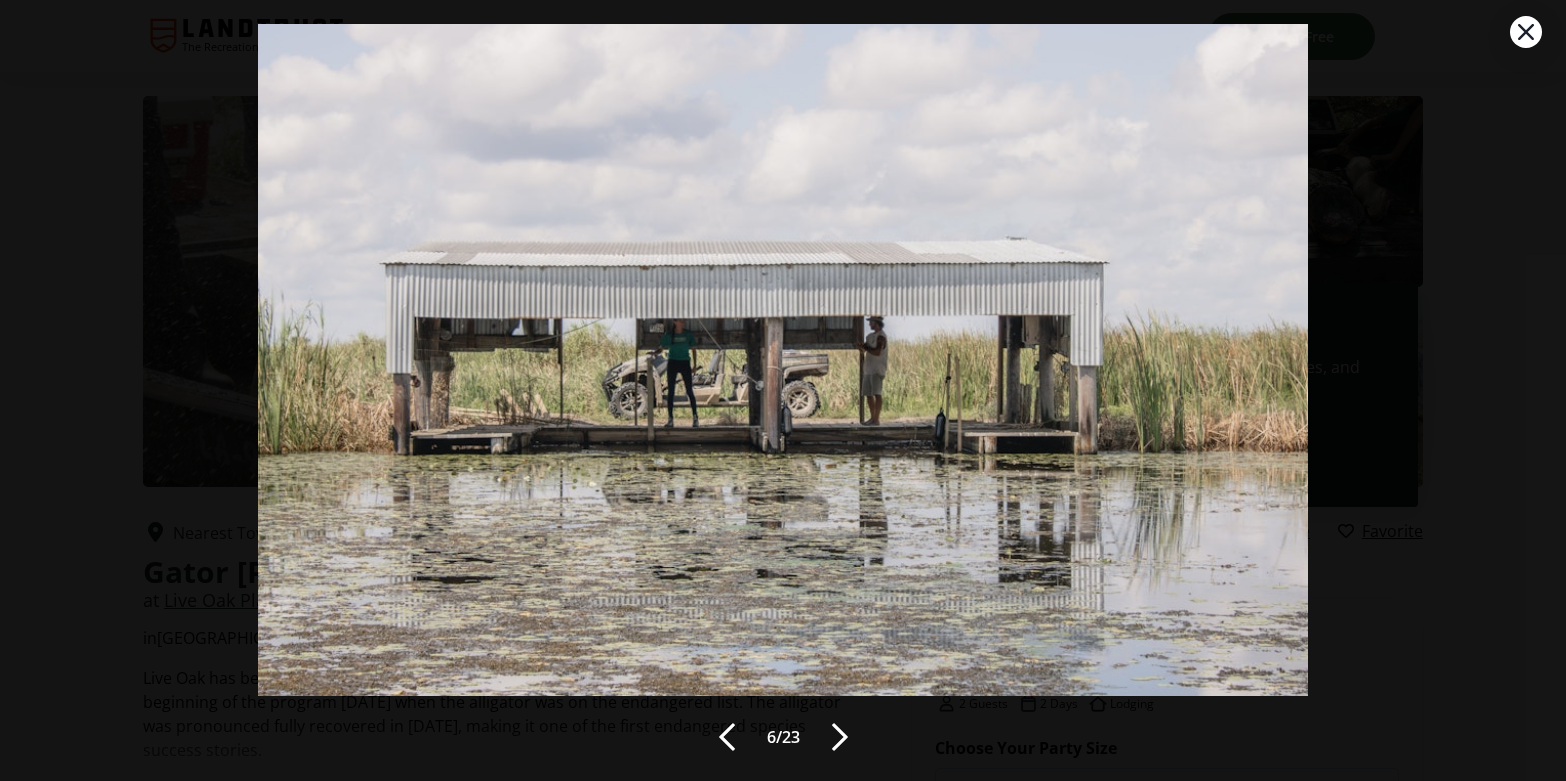 click at bounding box center (840, 737) 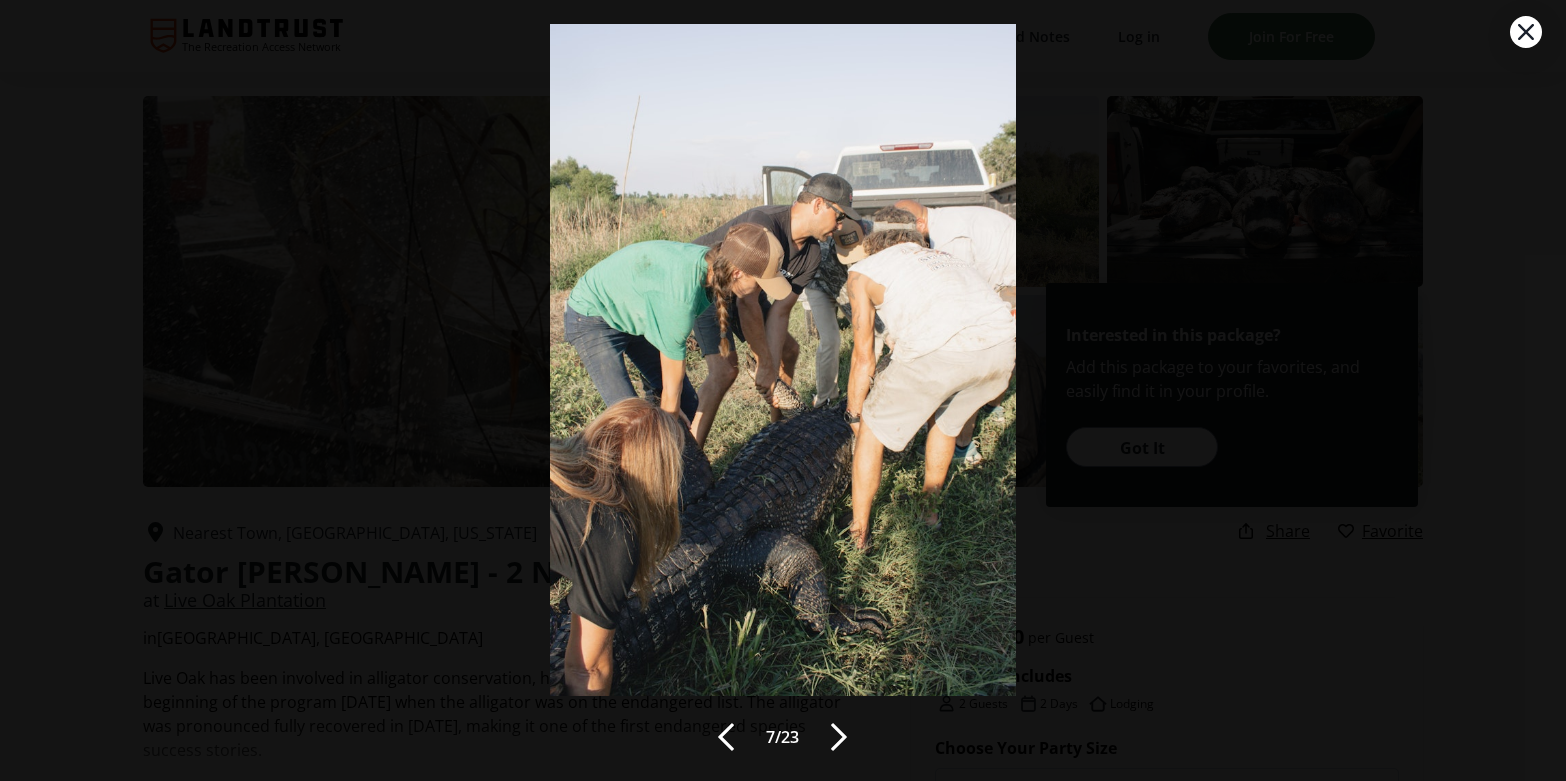 click at bounding box center (839, 737) 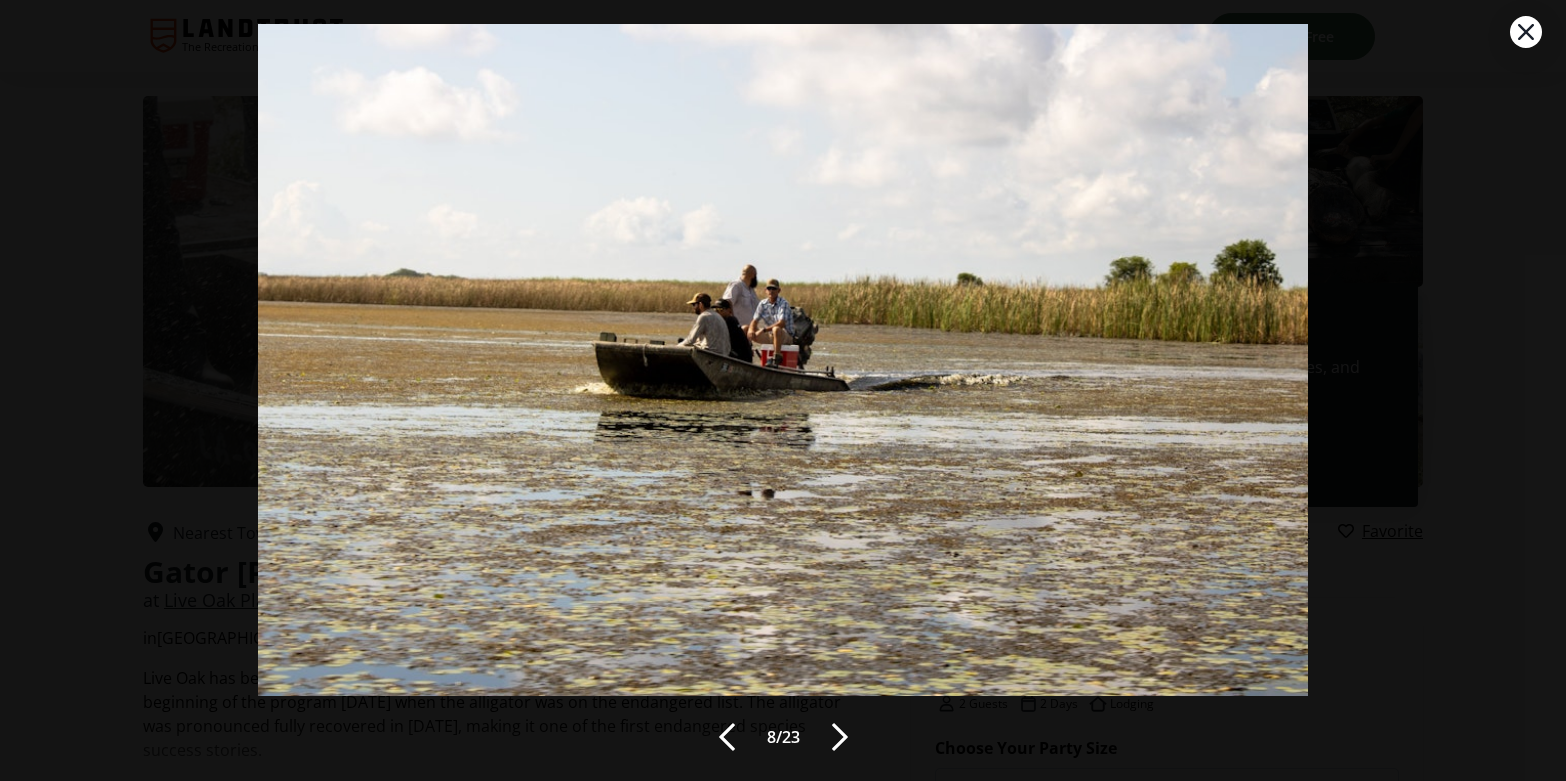 click at bounding box center (840, 737) 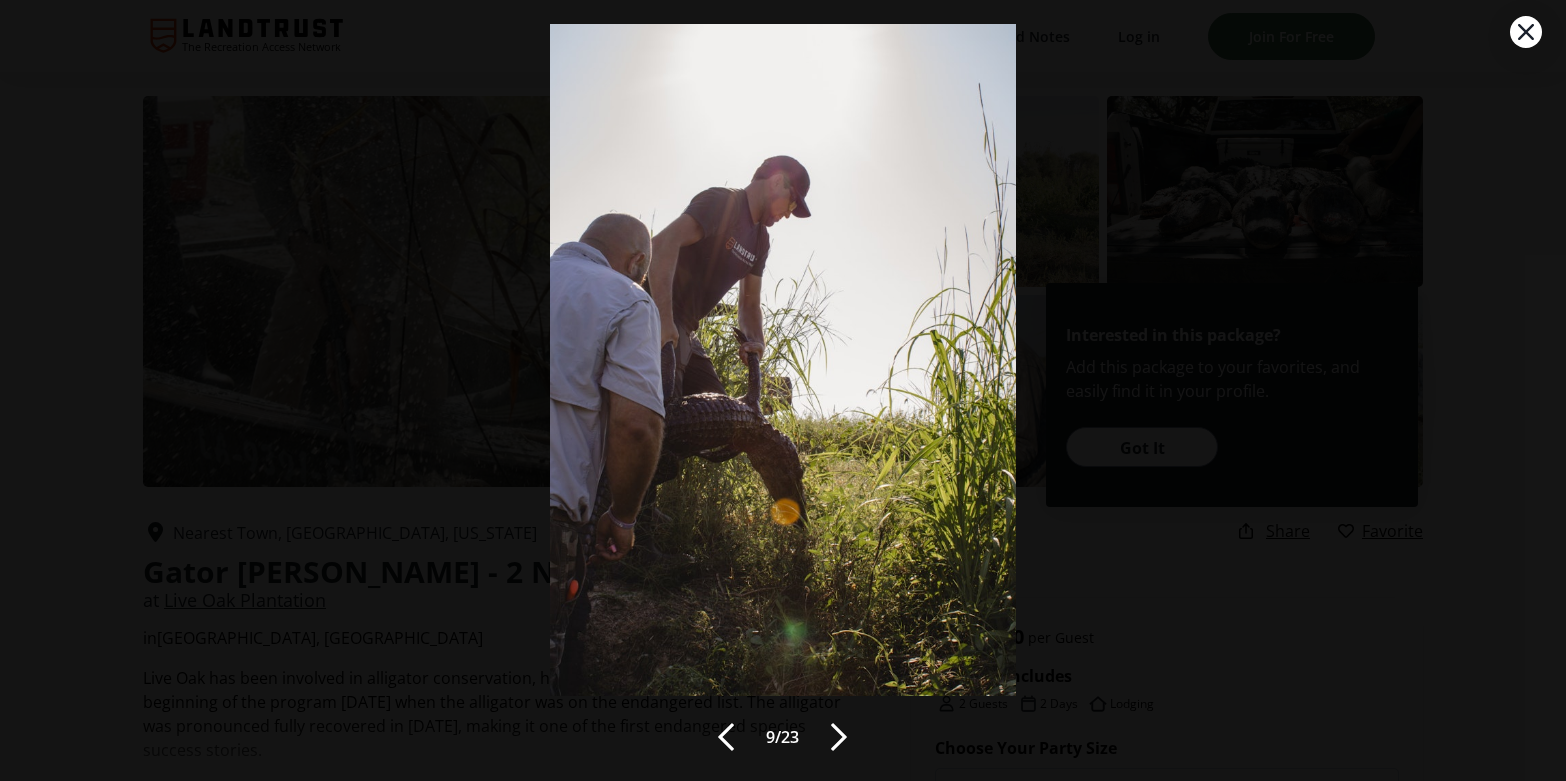 click at bounding box center [839, 737] 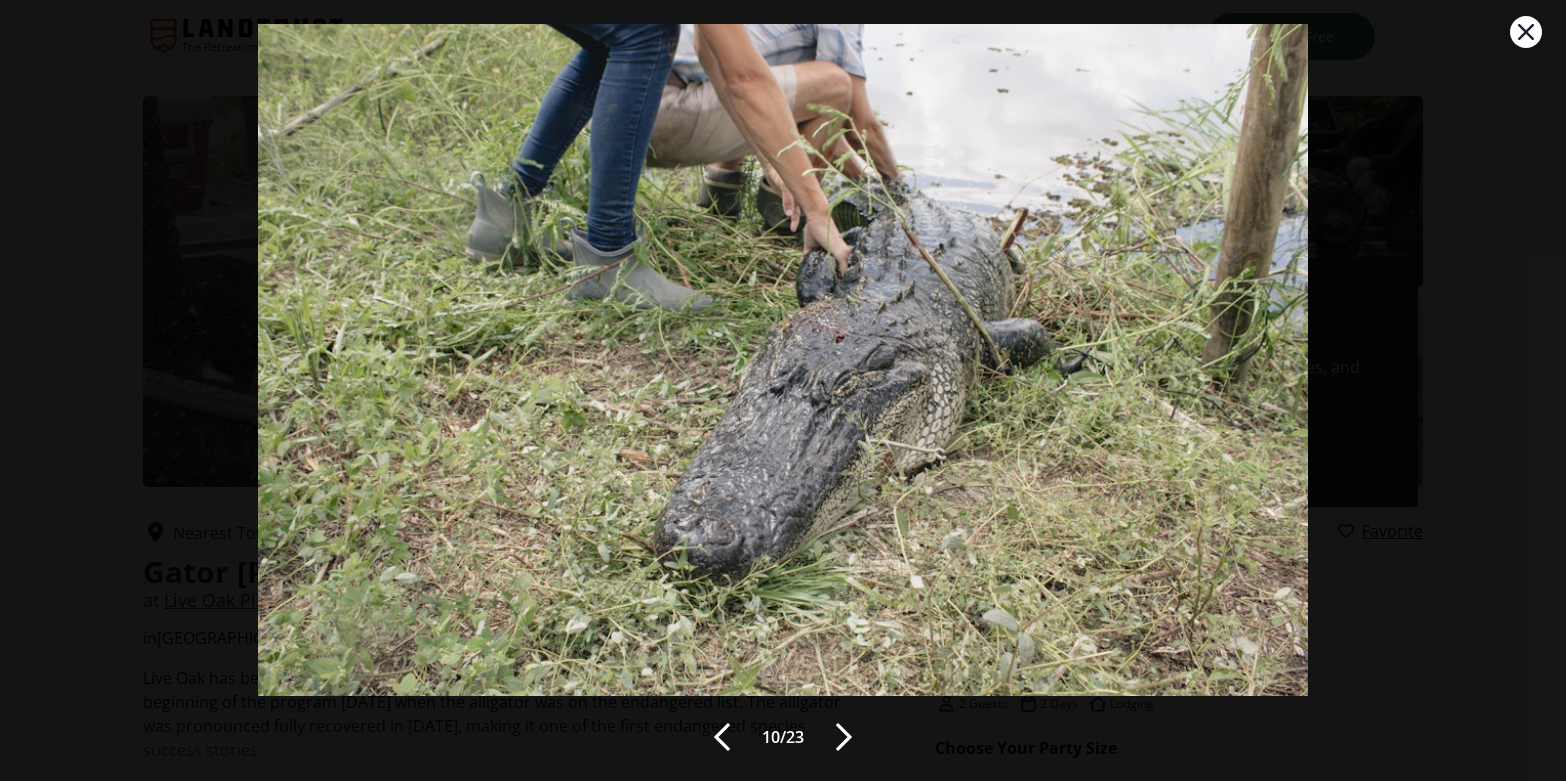 click at bounding box center (844, 737) 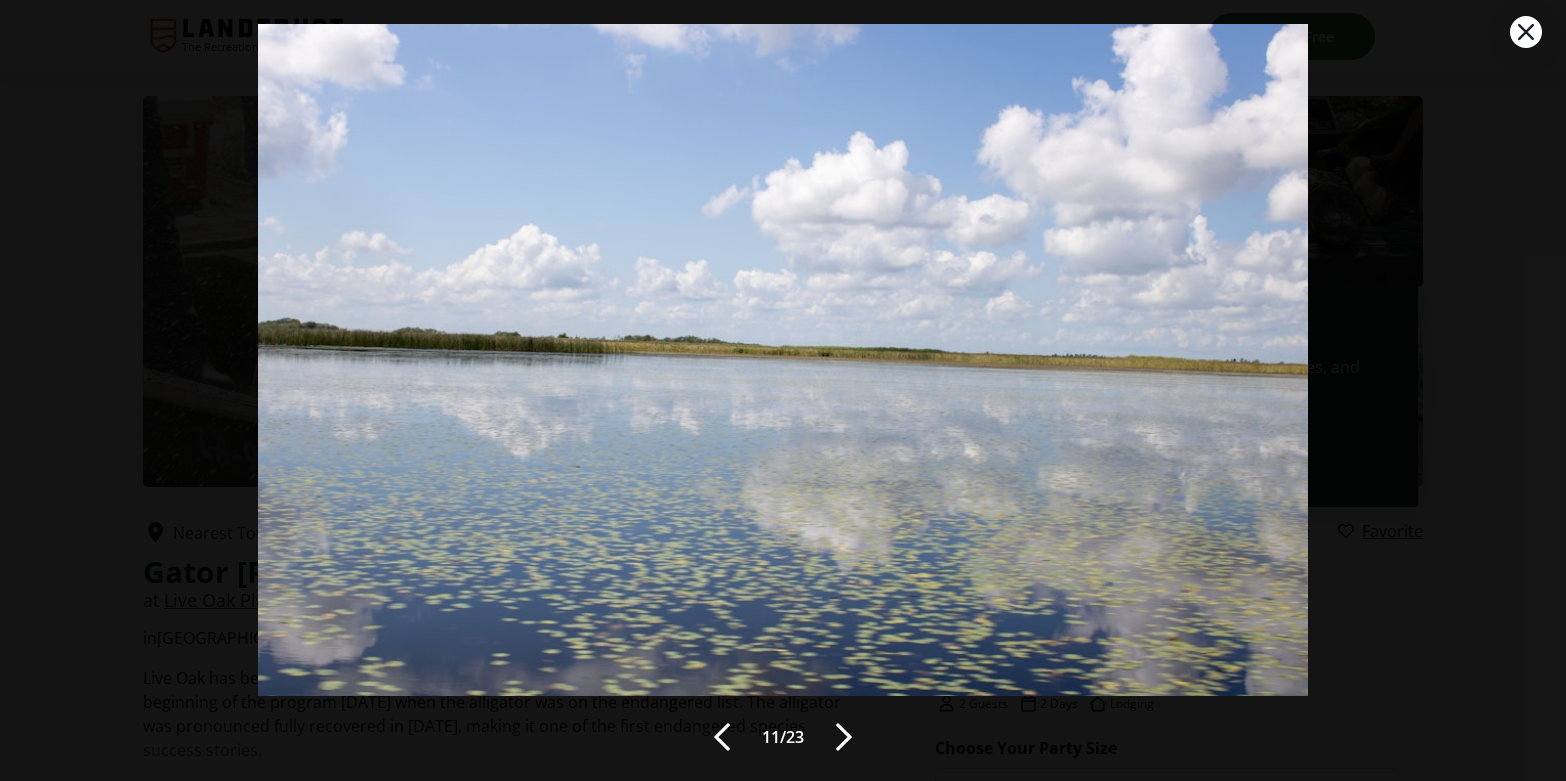 click at bounding box center (844, 737) 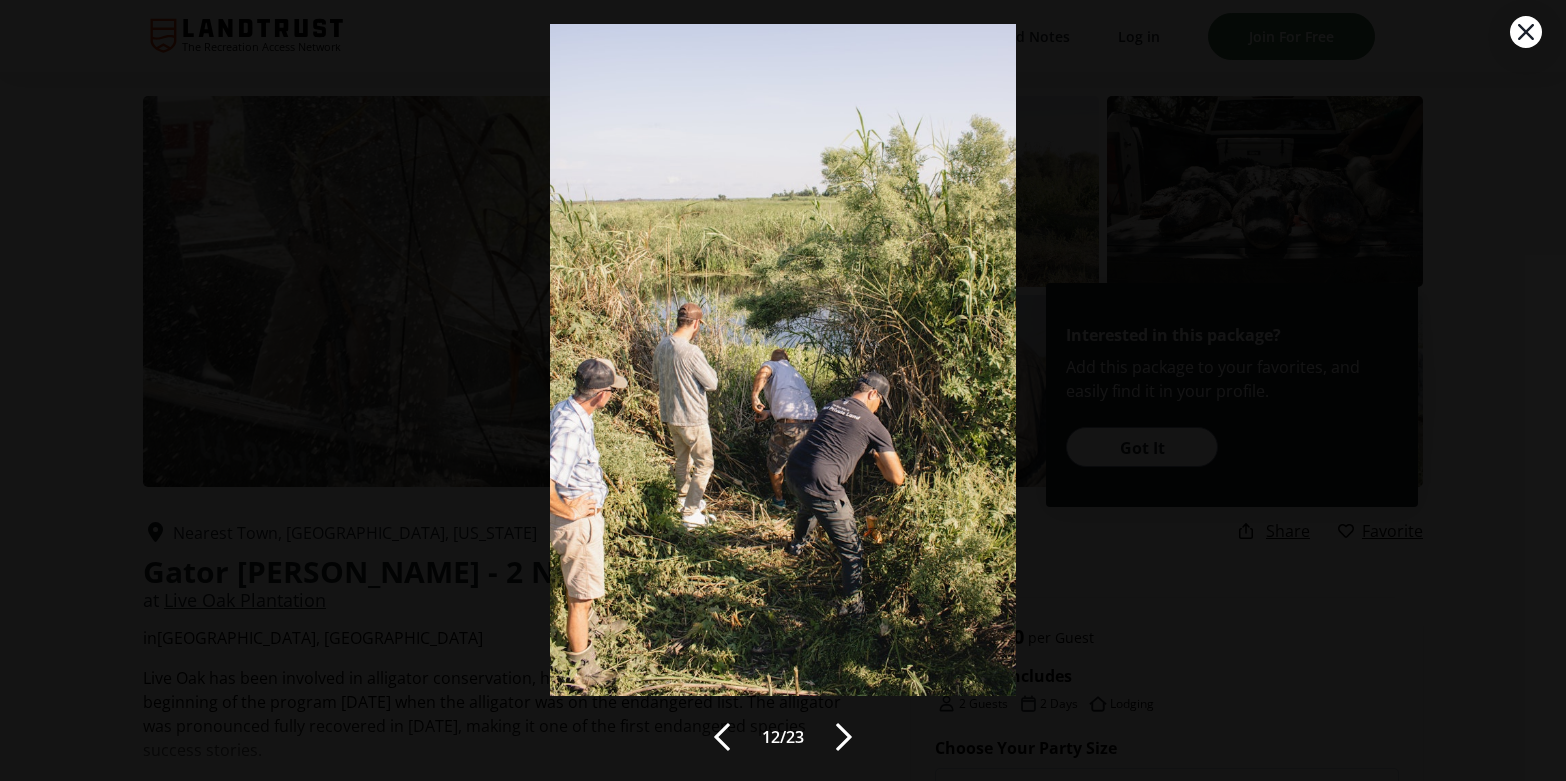 click at bounding box center (844, 737) 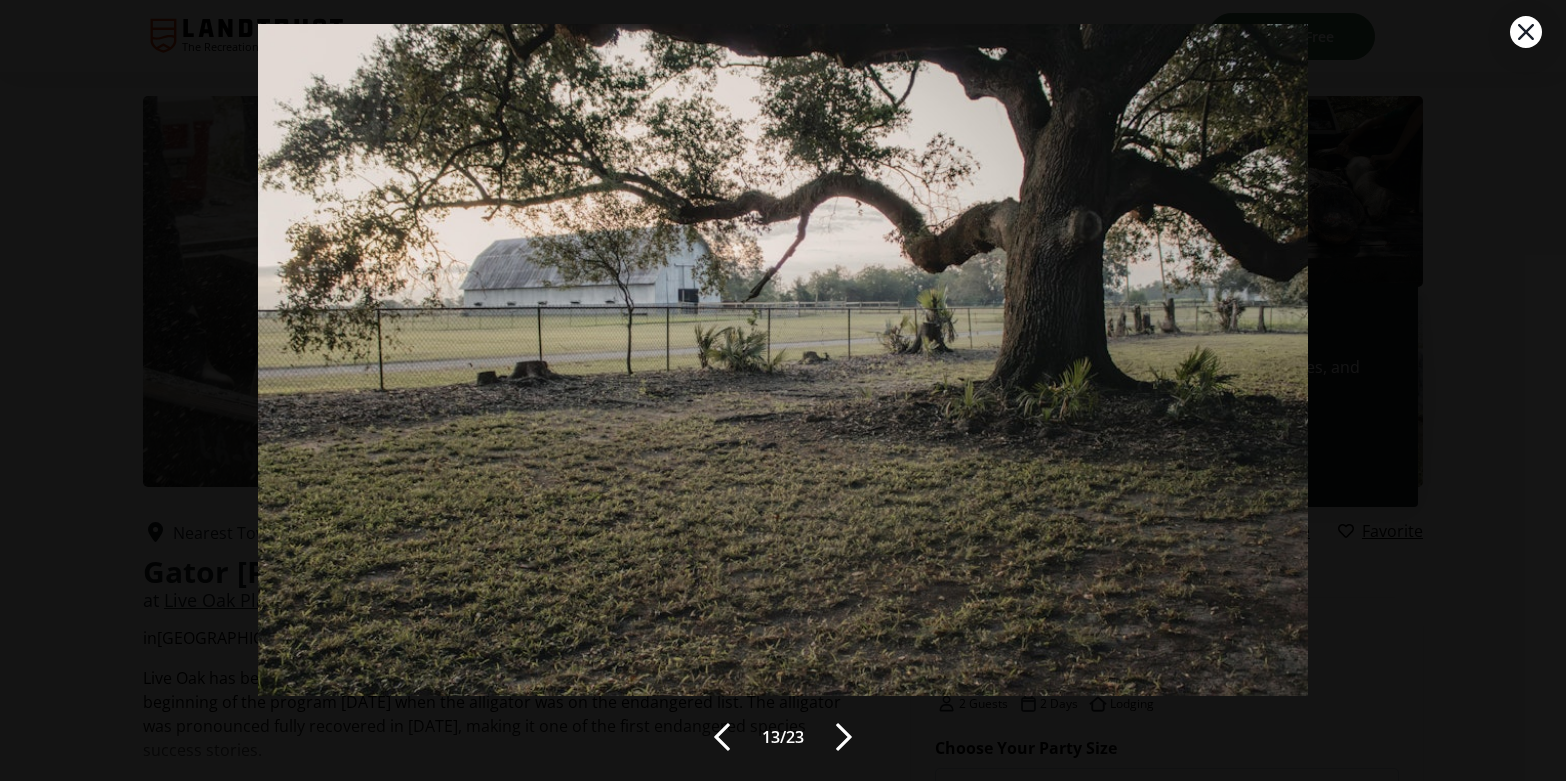 click at bounding box center [844, 737] 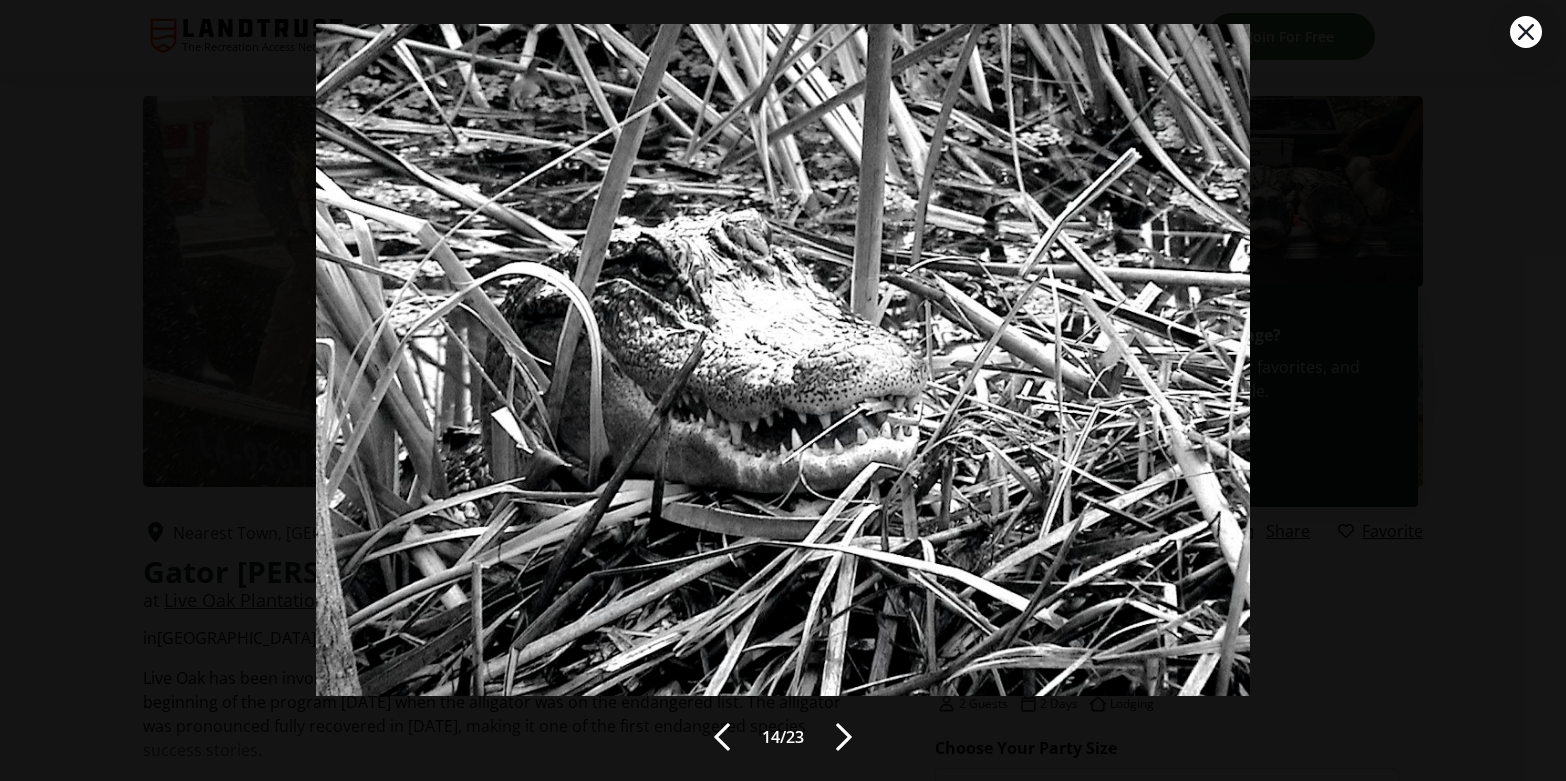 click at bounding box center (844, 737) 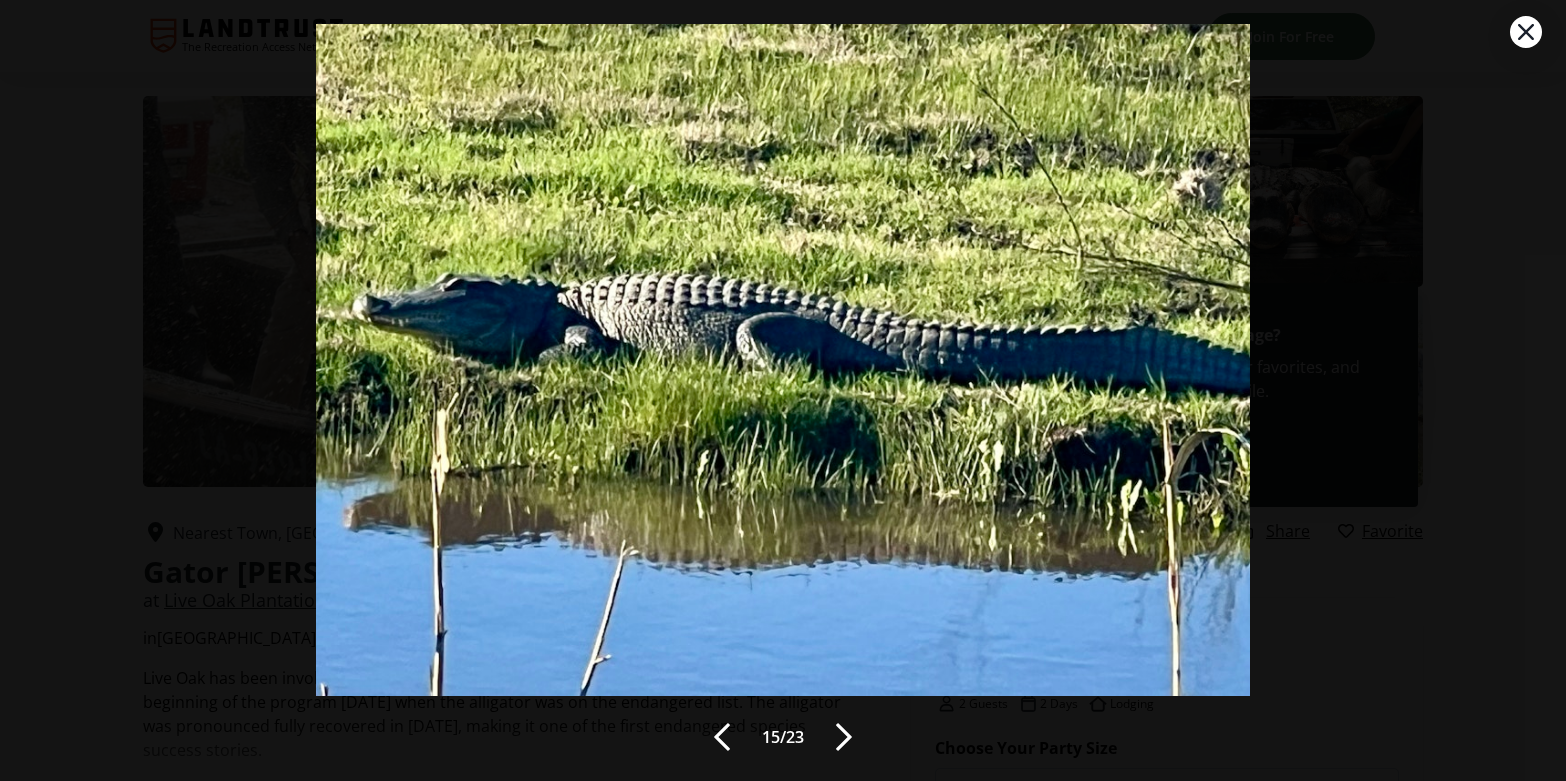 click at bounding box center [844, 737] 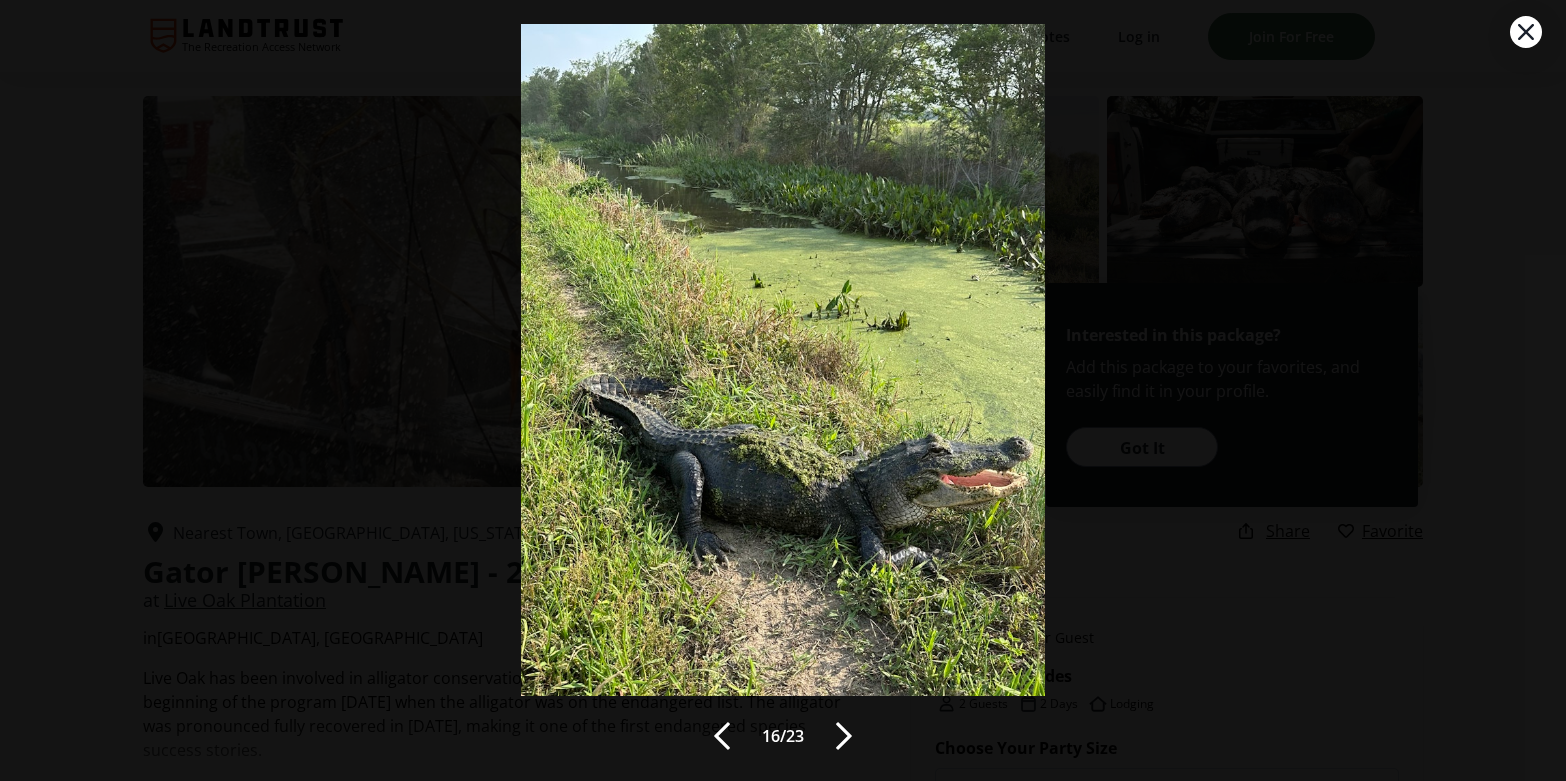 click at bounding box center (844, 736) 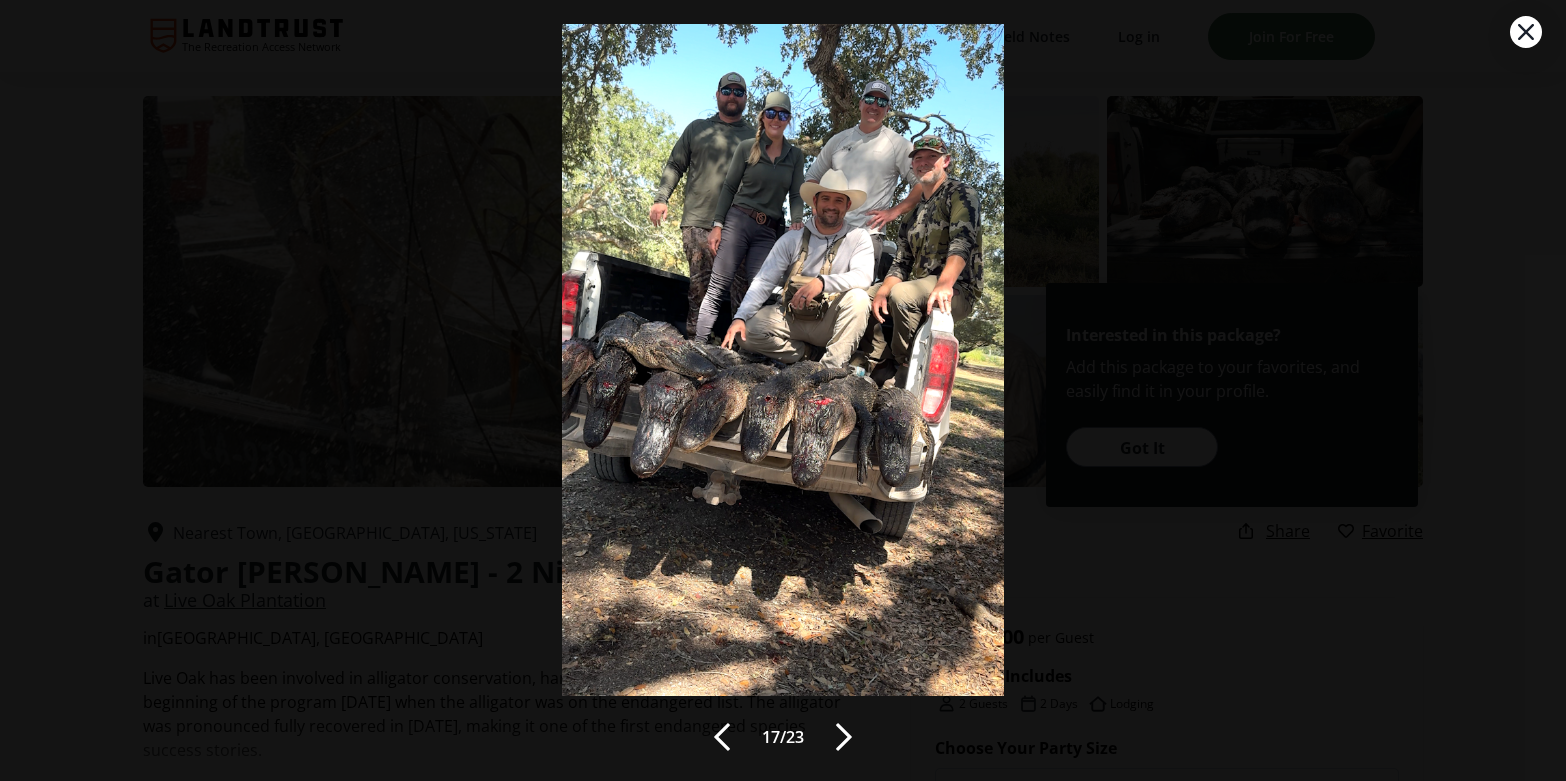 click at bounding box center (844, 737) 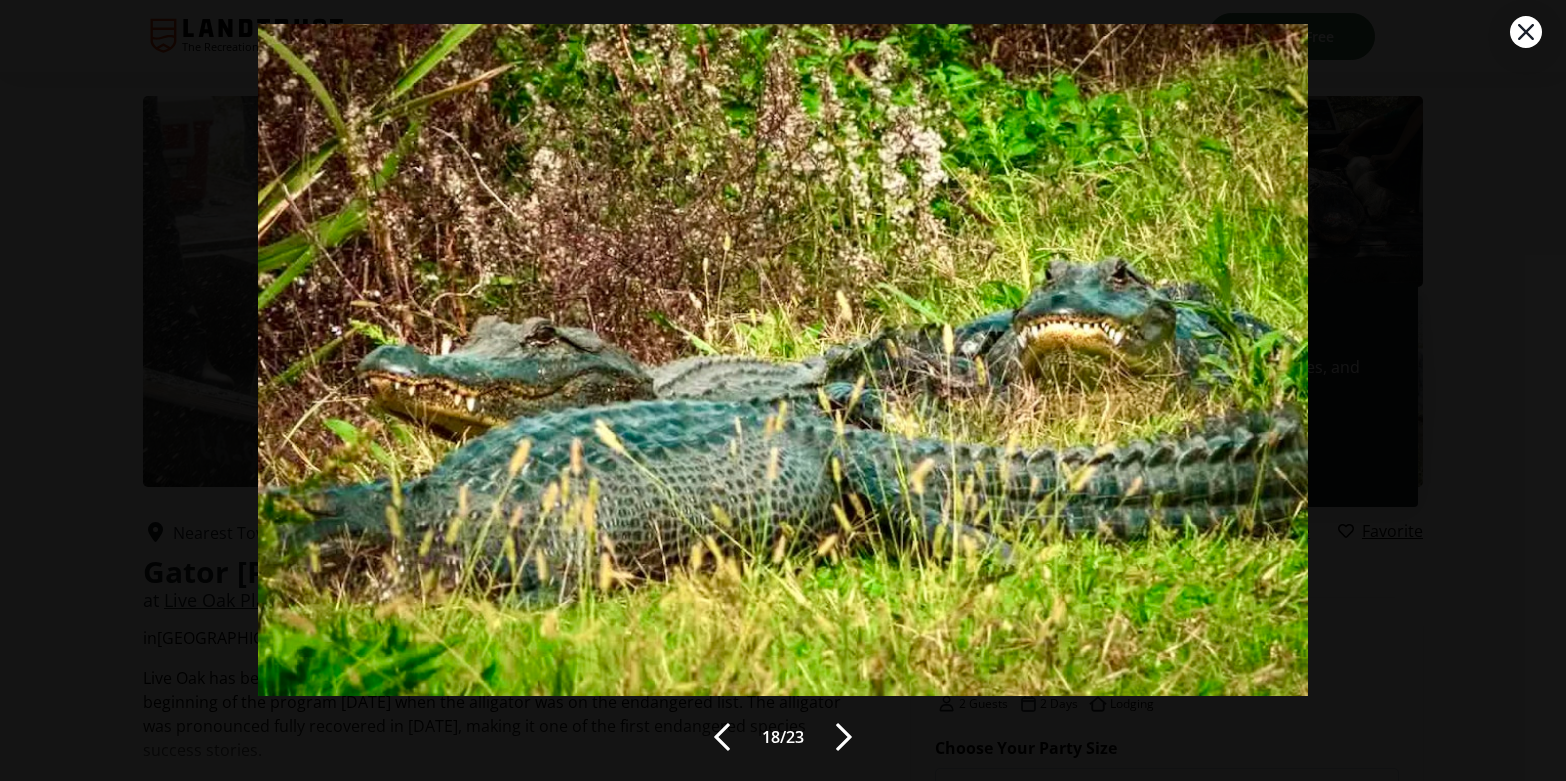 click at bounding box center (844, 737) 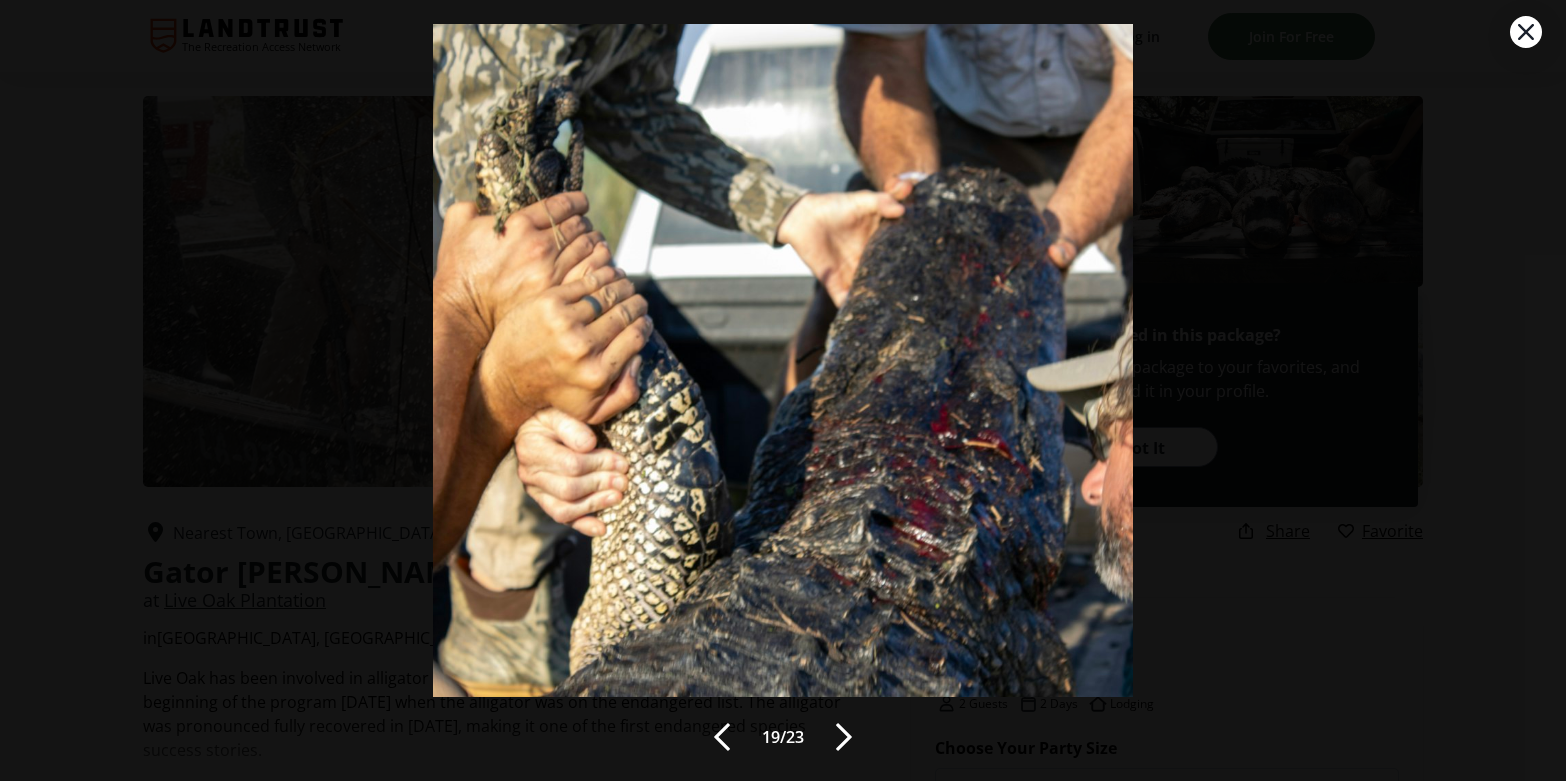 click at bounding box center [844, 737] 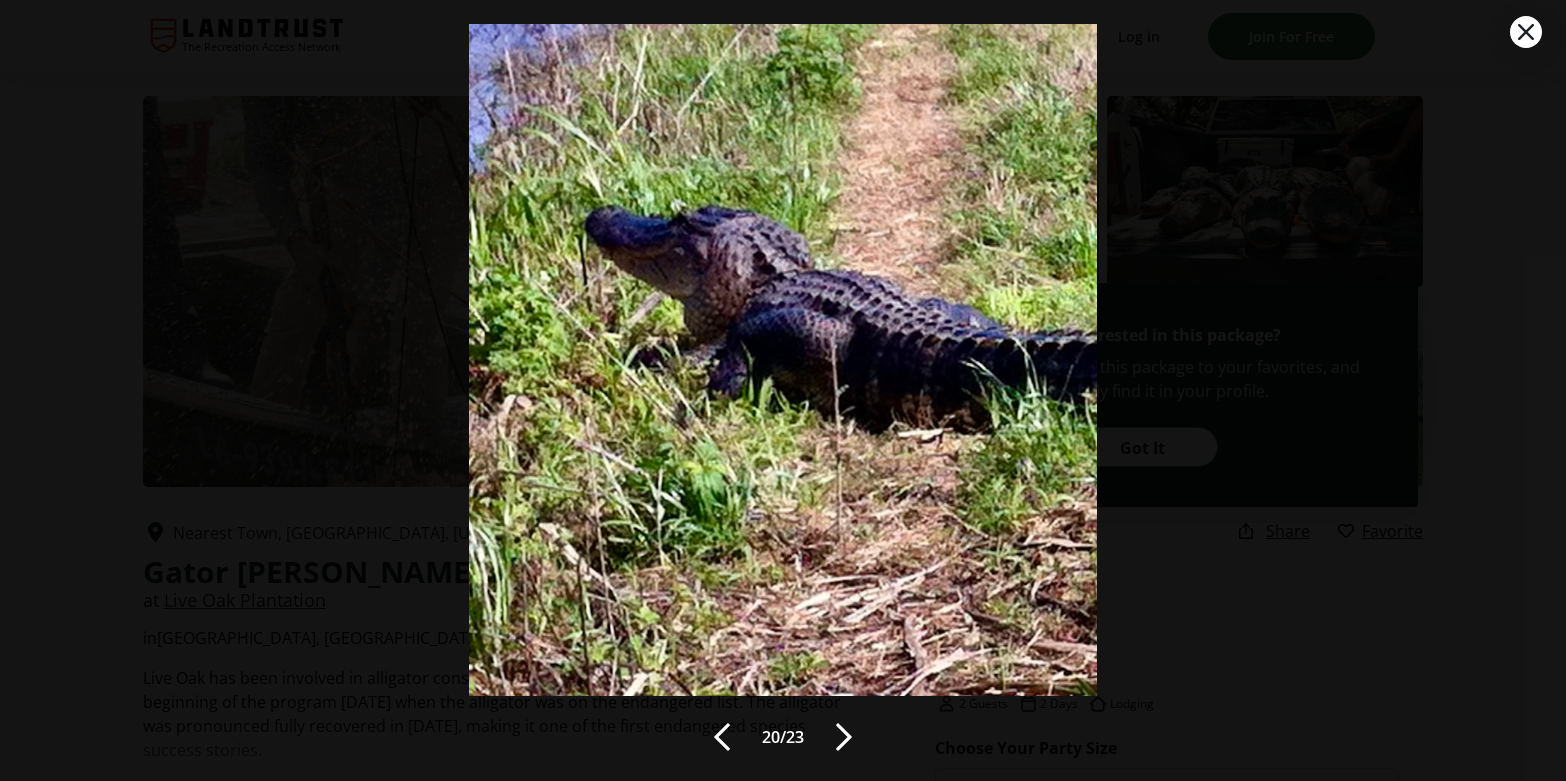 click at bounding box center (844, 737) 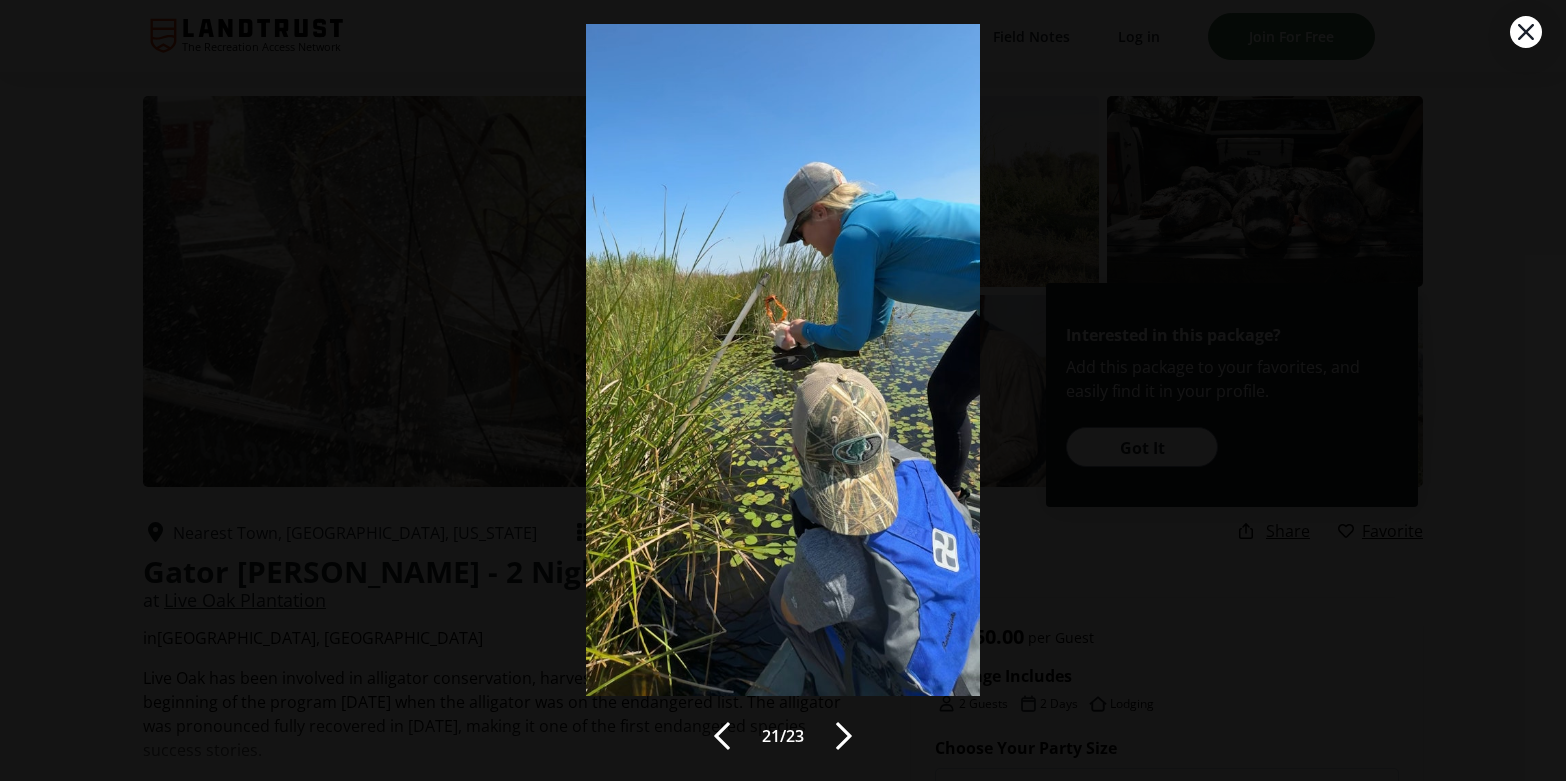 click at bounding box center [844, 736] 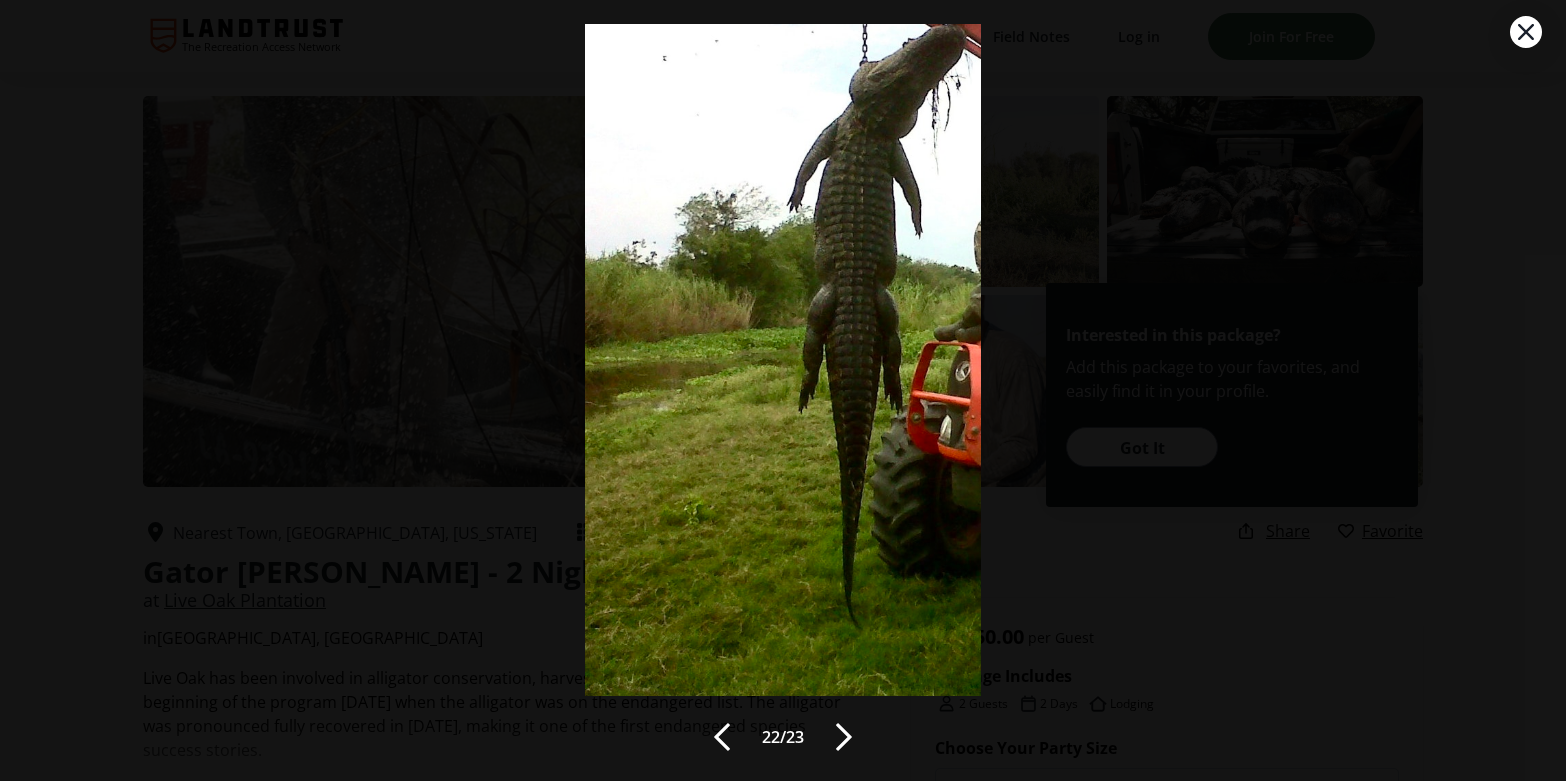 click at bounding box center (844, 737) 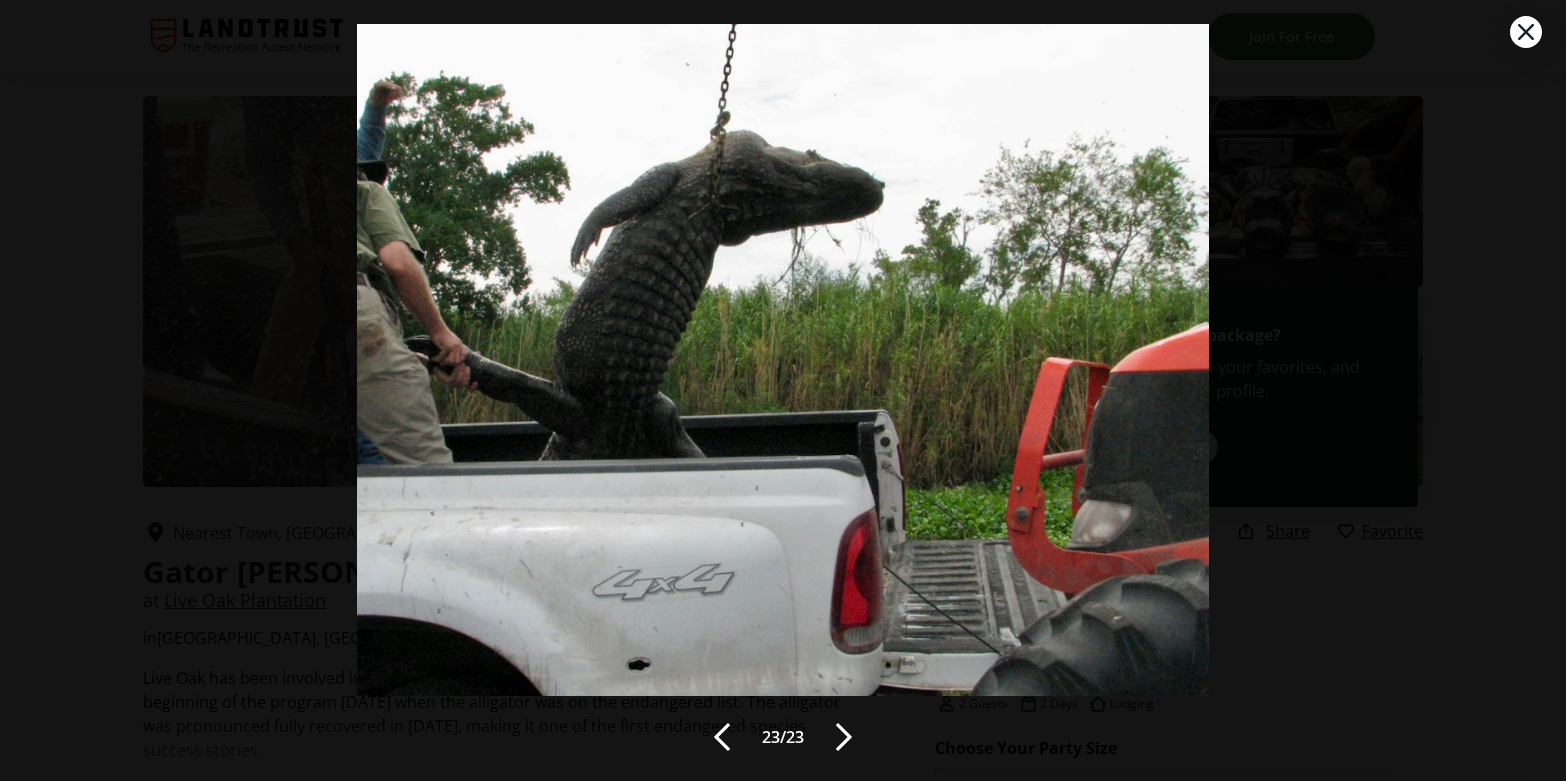 click 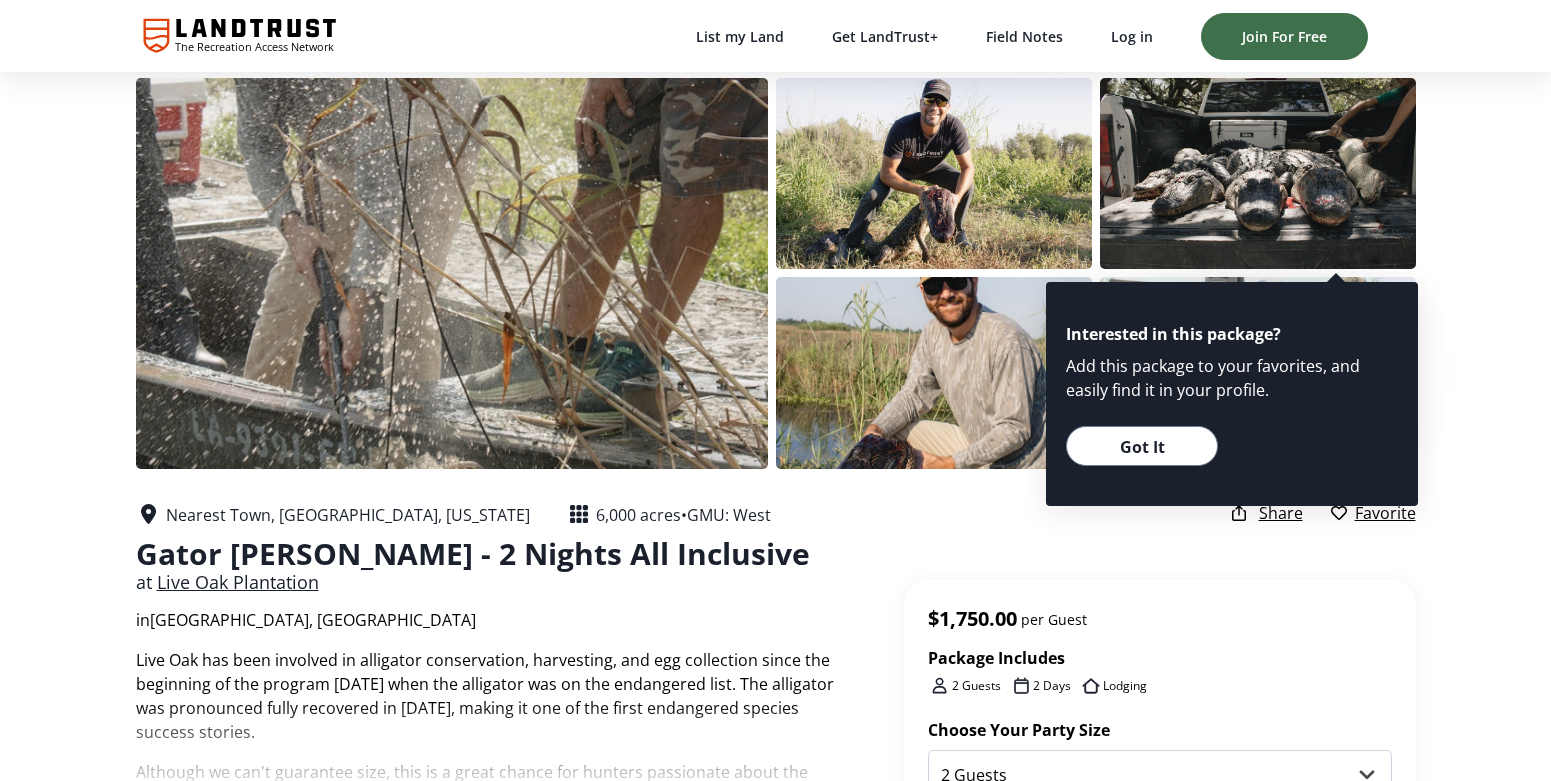 scroll, scrollTop: 0, scrollLeft: 0, axis: both 